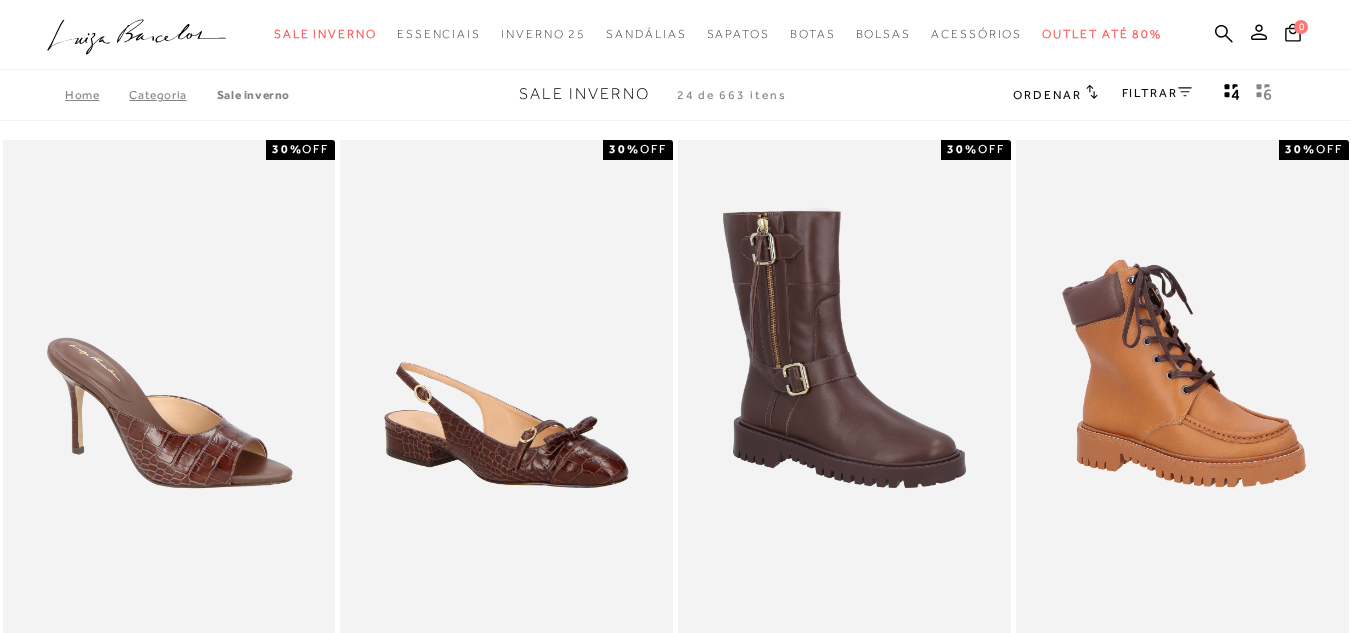 scroll, scrollTop: 300, scrollLeft: 0, axis: vertical 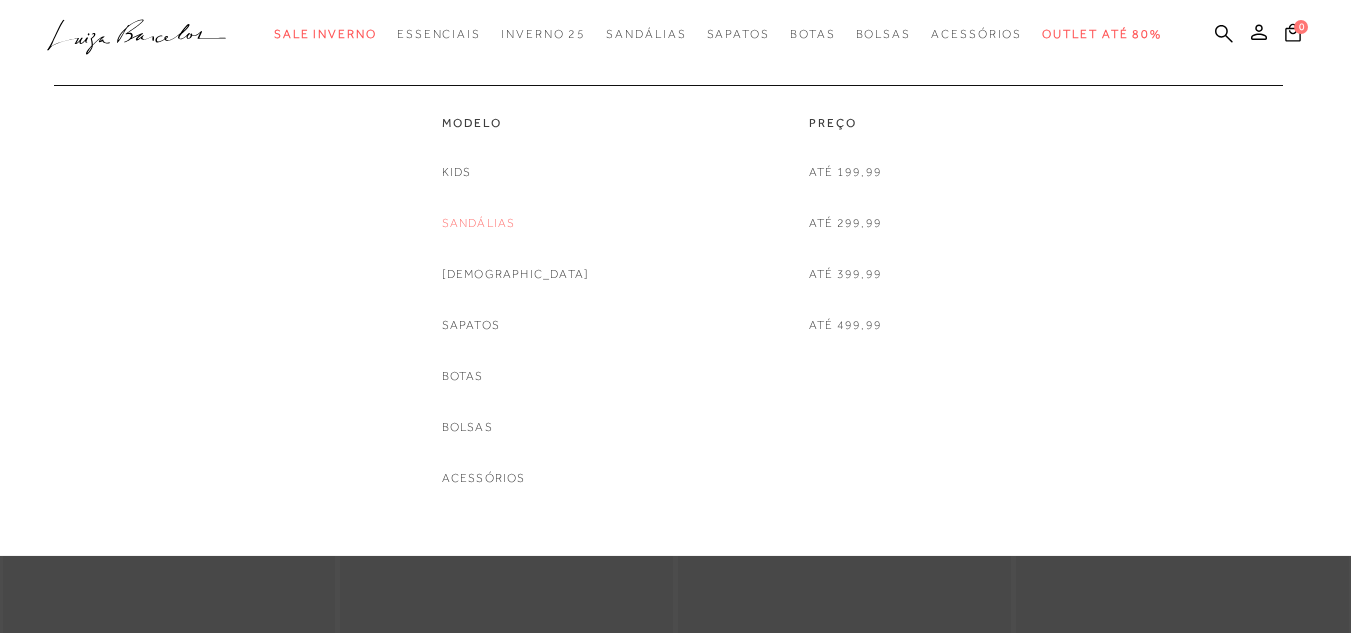 click on "Sandálias" at bounding box center [479, 223] 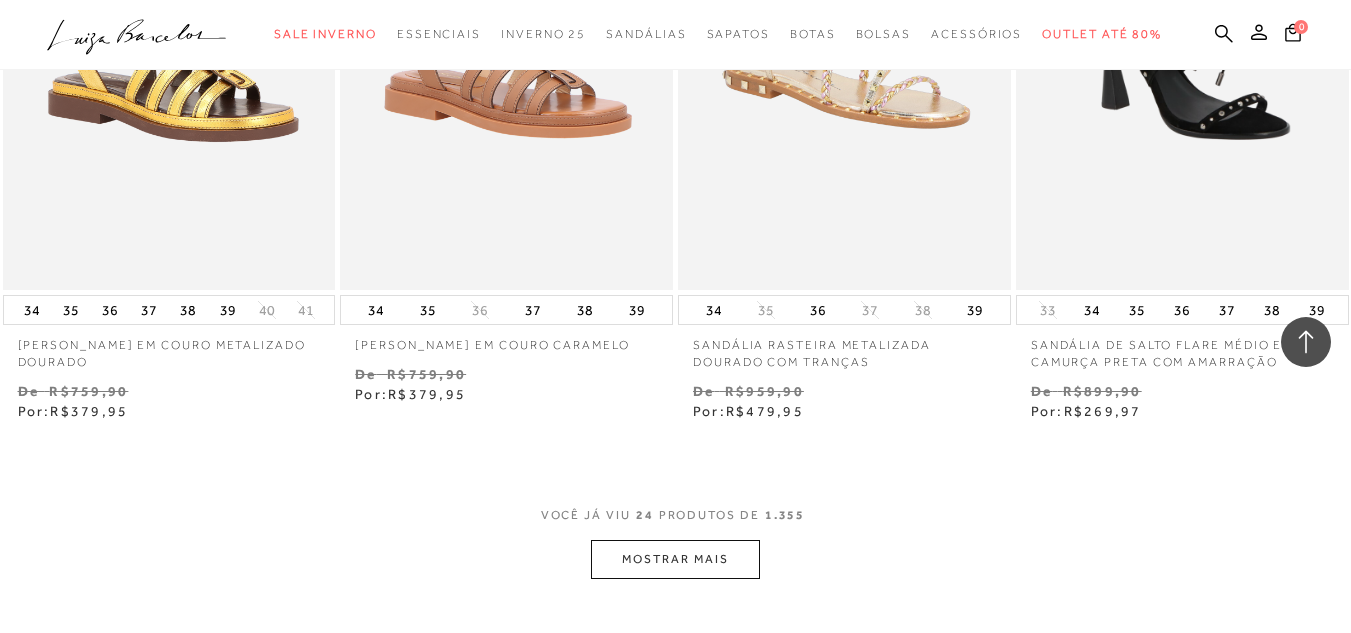 scroll, scrollTop: 3800, scrollLeft: 0, axis: vertical 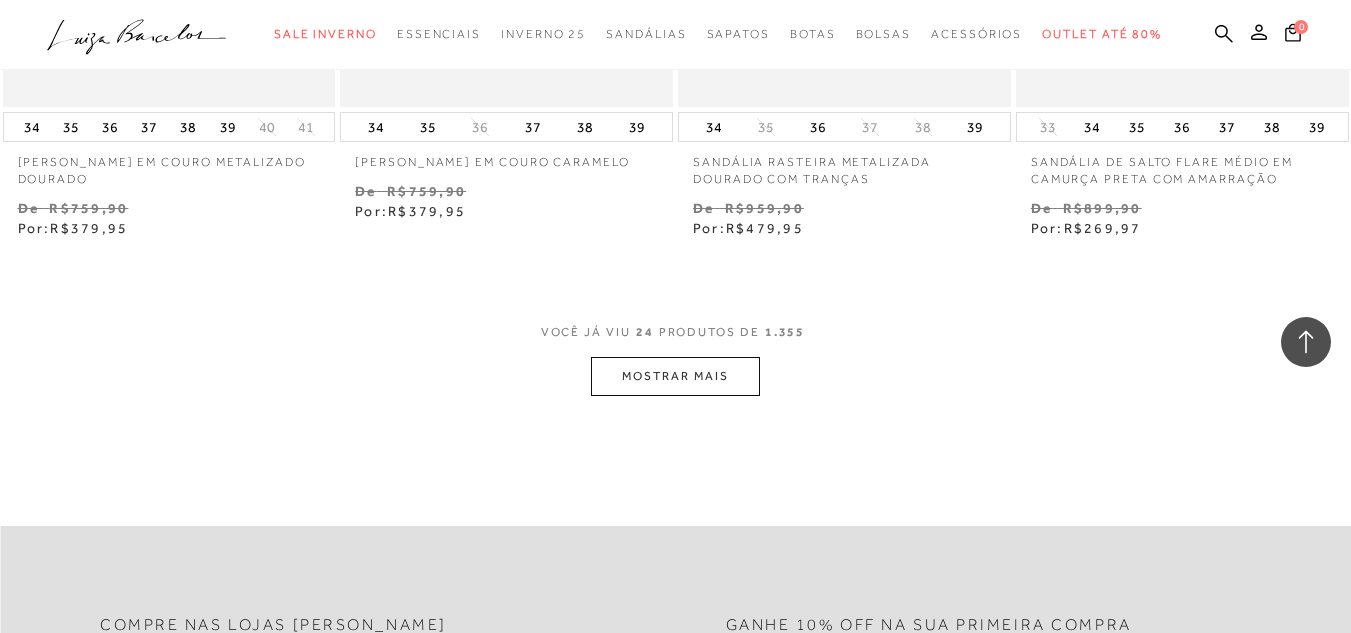 click on "MOSTRAR MAIS" at bounding box center [675, 376] 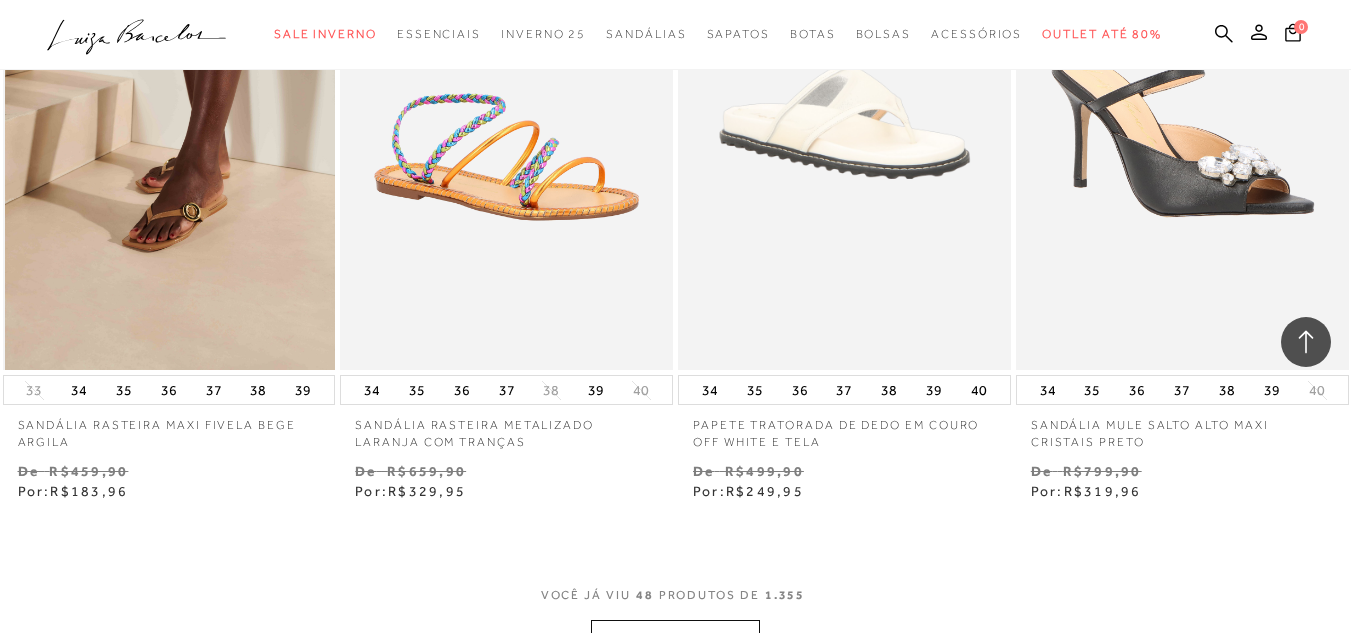 scroll, scrollTop: 7700, scrollLeft: 0, axis: vertical 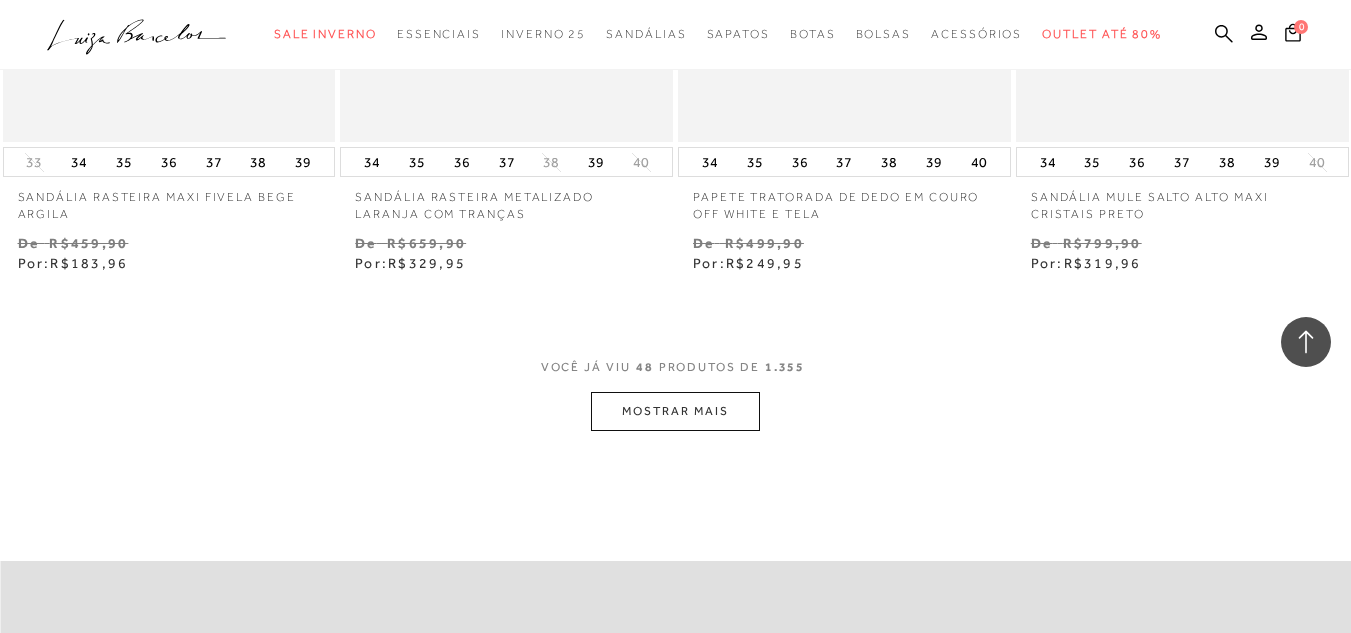 click on "MOSTRAR MAIS" at bounding box center (675, 411) 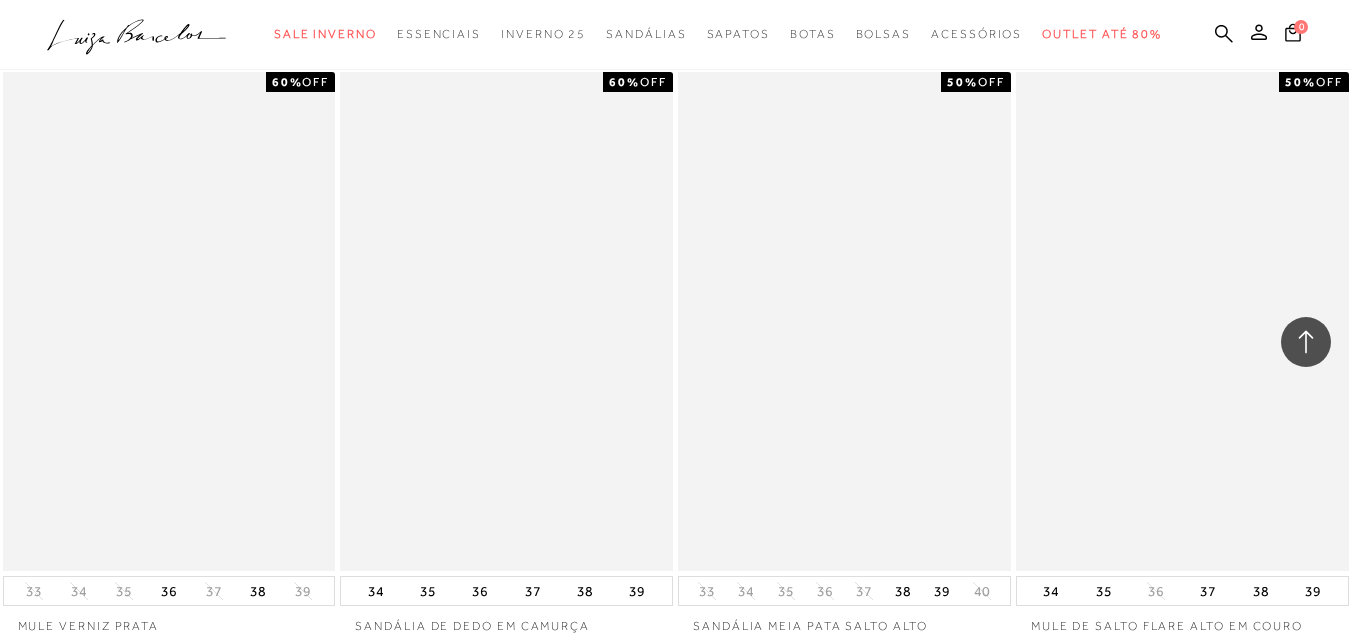 scroll, scrollTop: 11300, scrollLeft: 0, axis: vertical 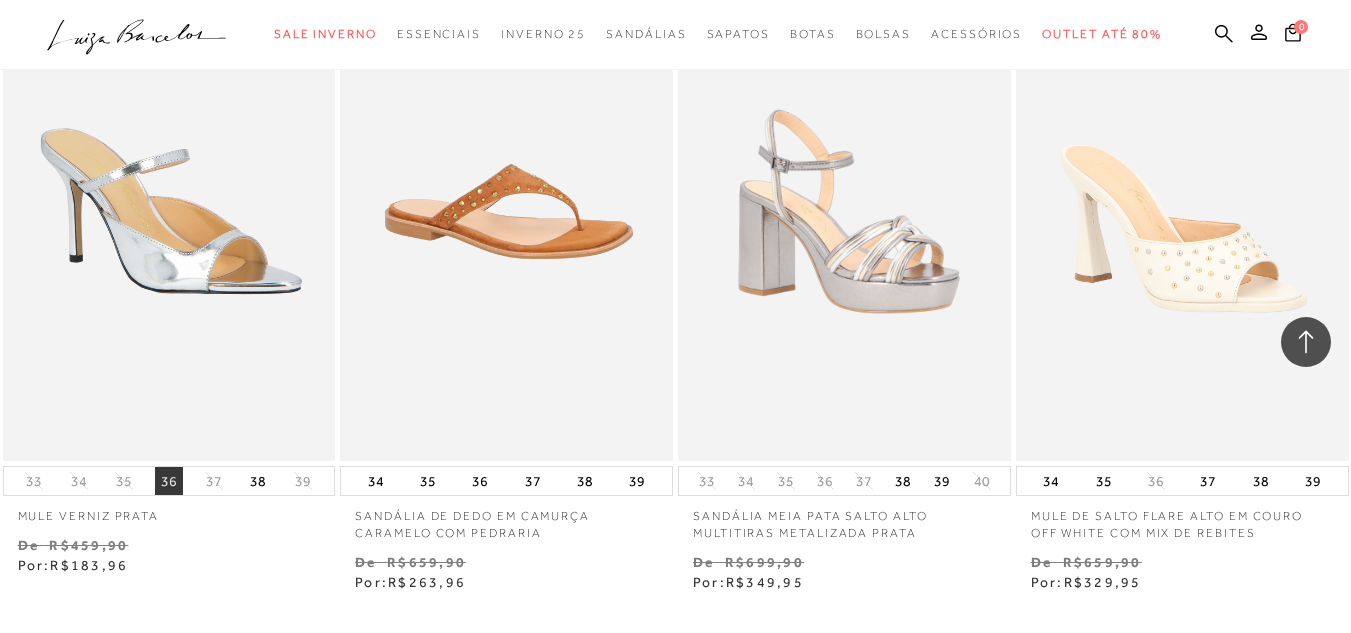 click on "36" at bounding box center (169, 481) 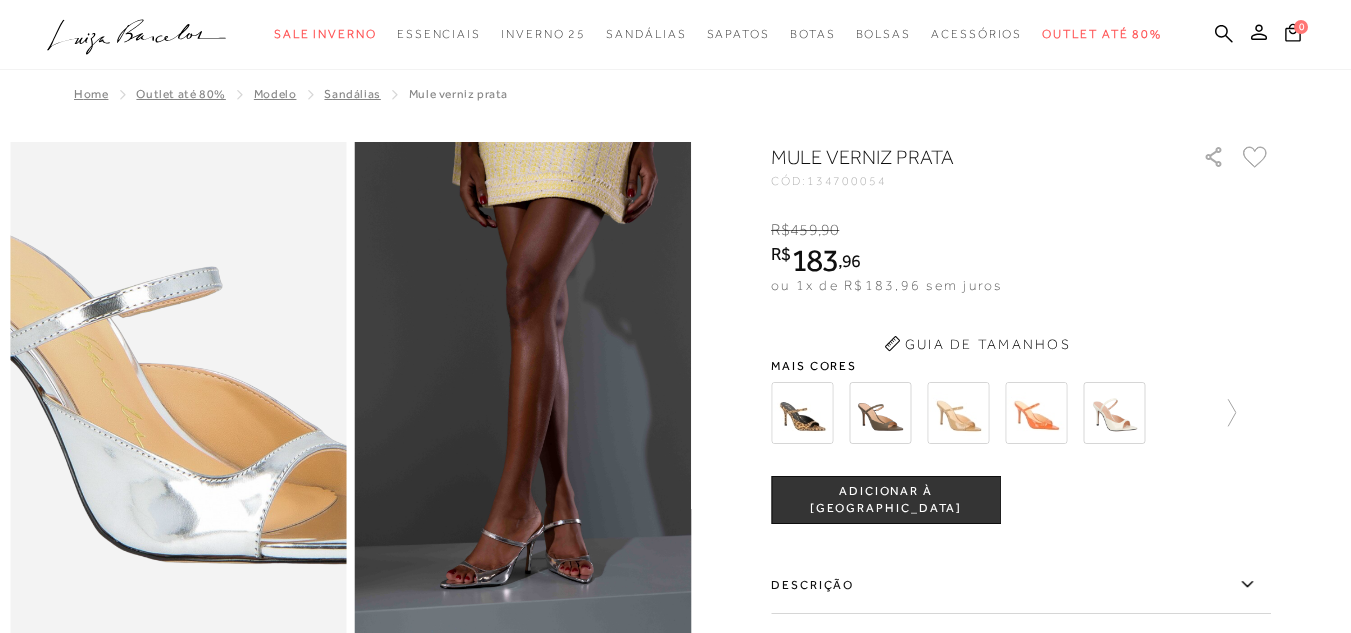 scroll, scrollTop: 0, scrollLeft: 0, axis: both 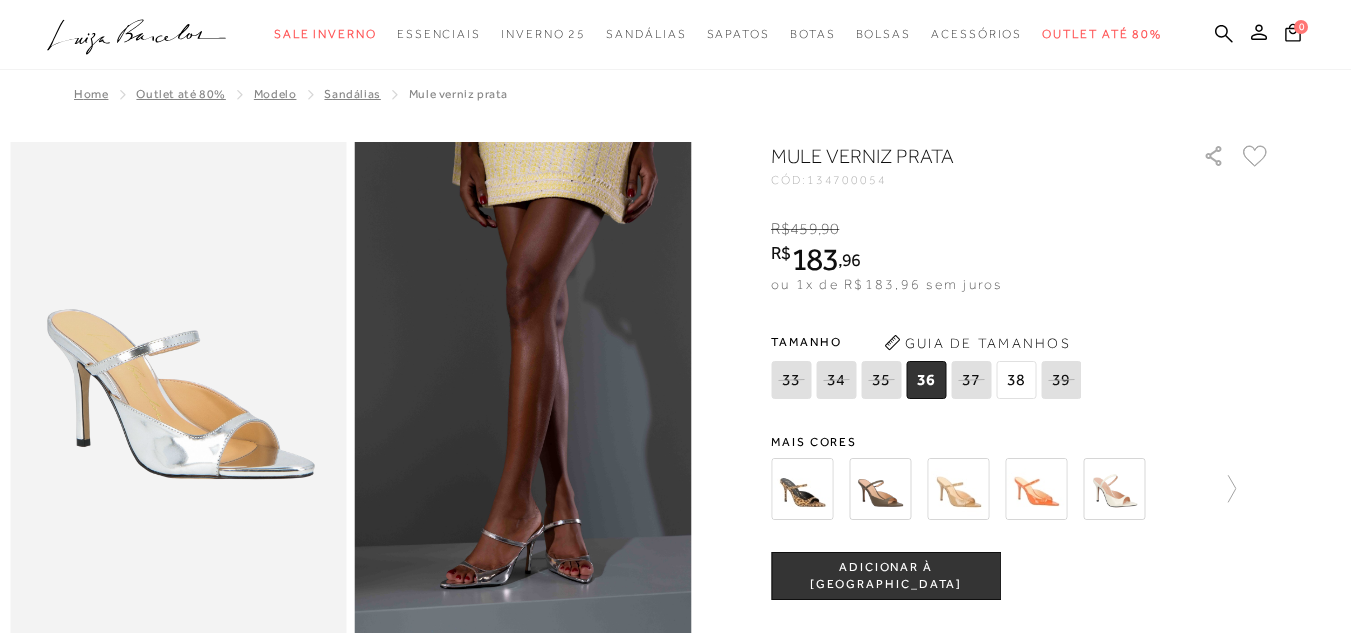 click at bounding box center (880, 489) 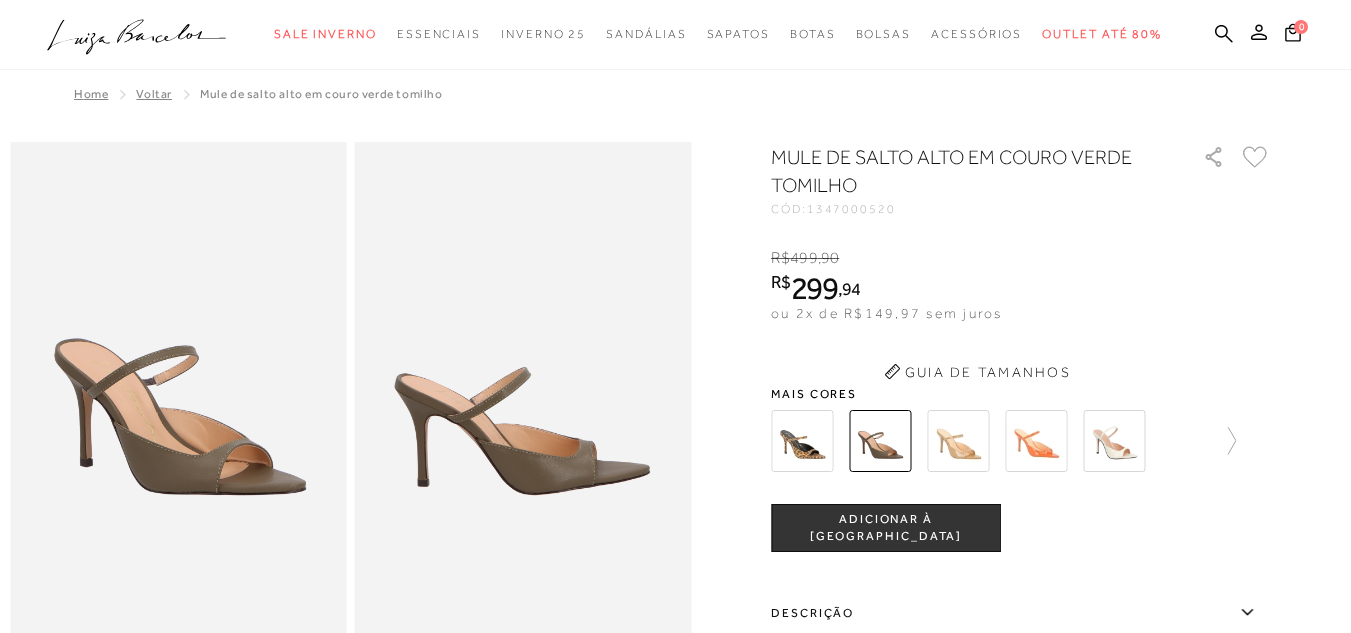 scroll, scrollTop: 0, scrollLeft: 0, axis: both 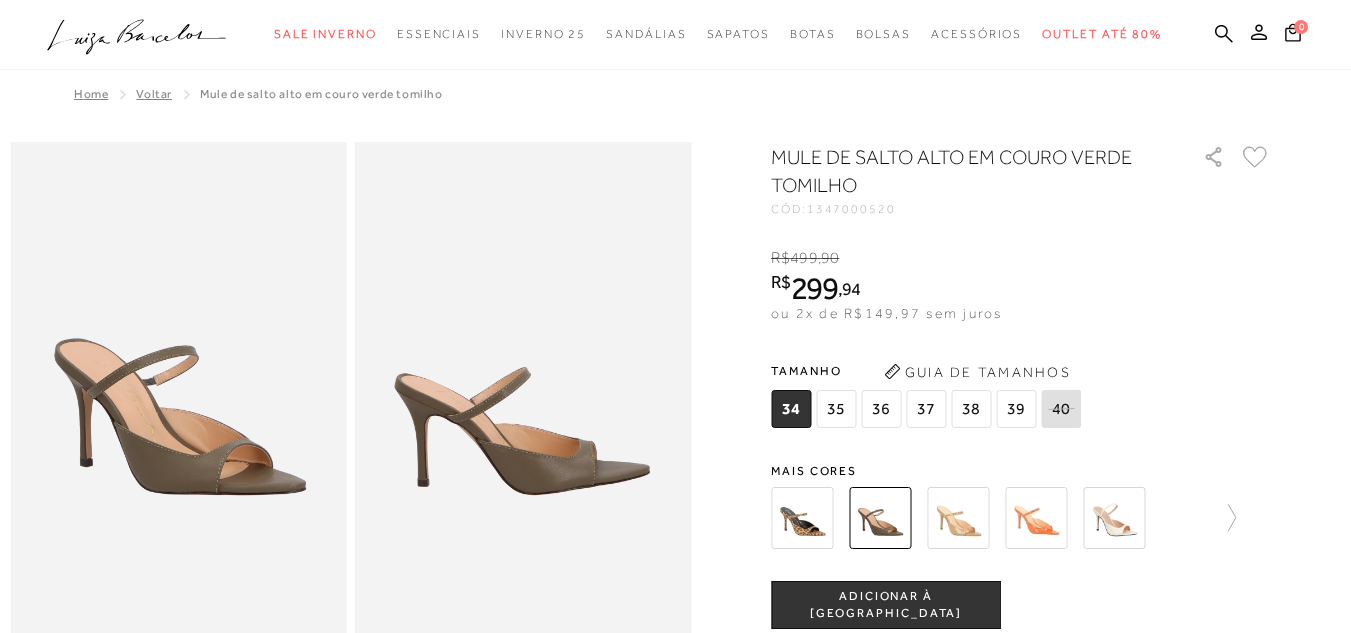 click at bounding box center (958, 518) 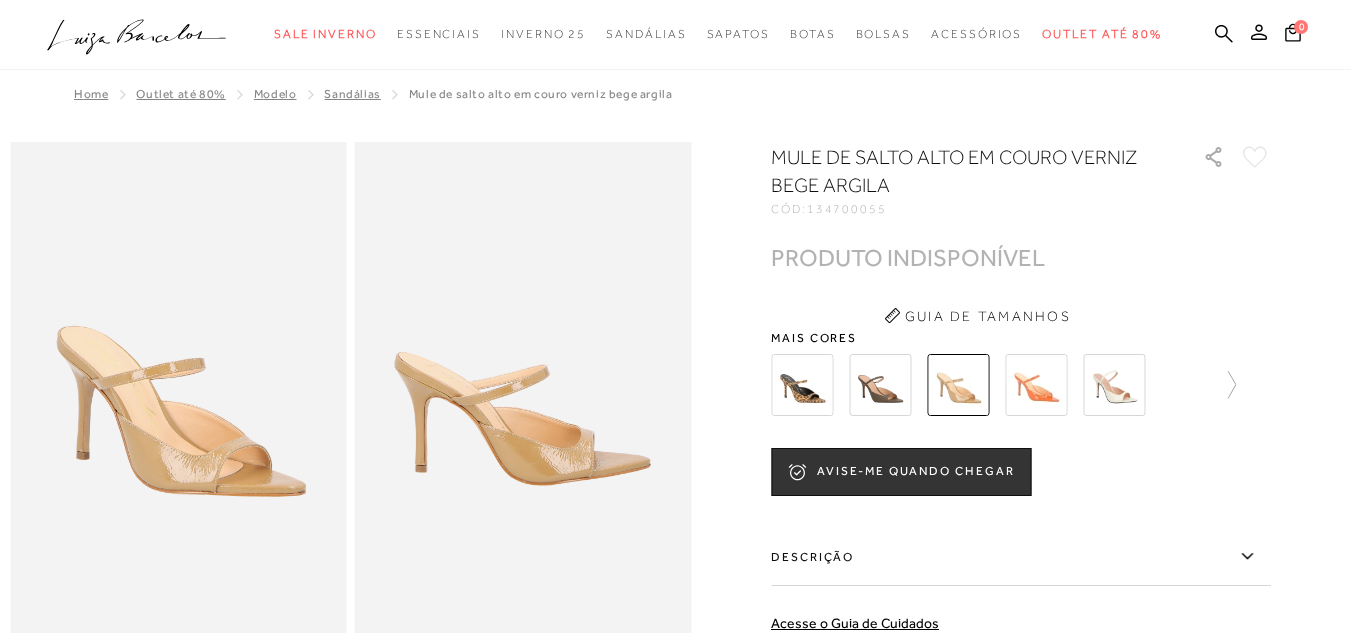 scroll, scrollTop: 0, scrollLeft: 0, axis: both 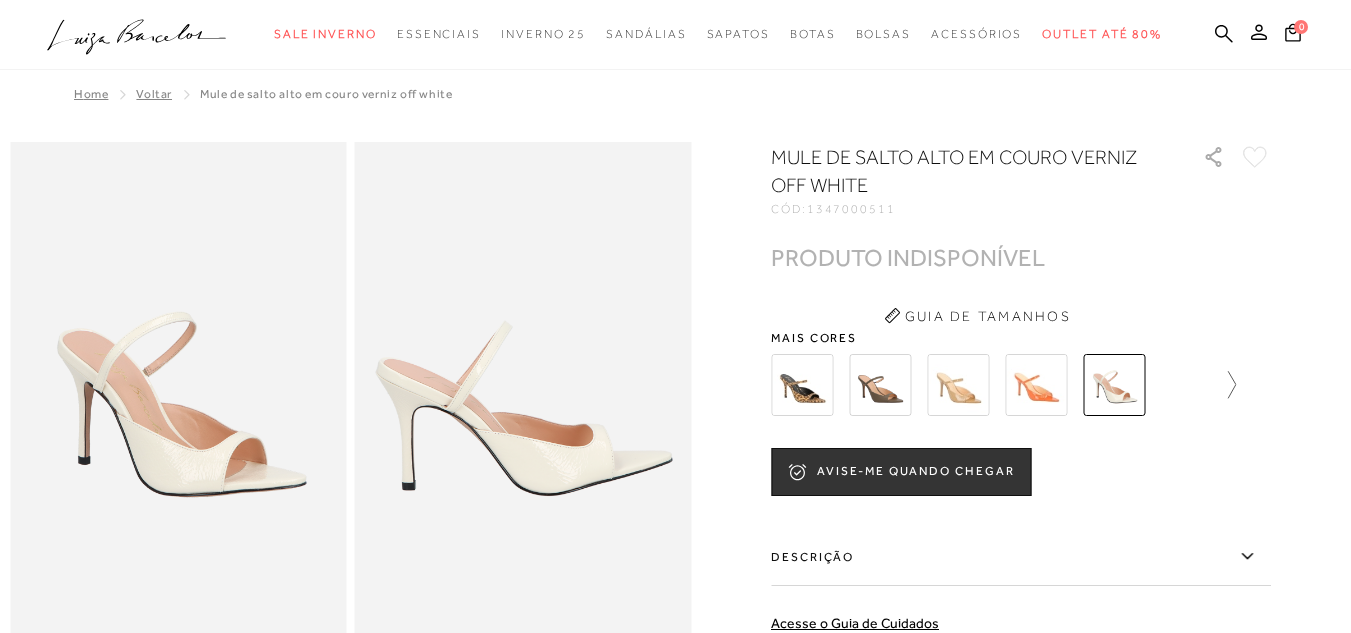 click 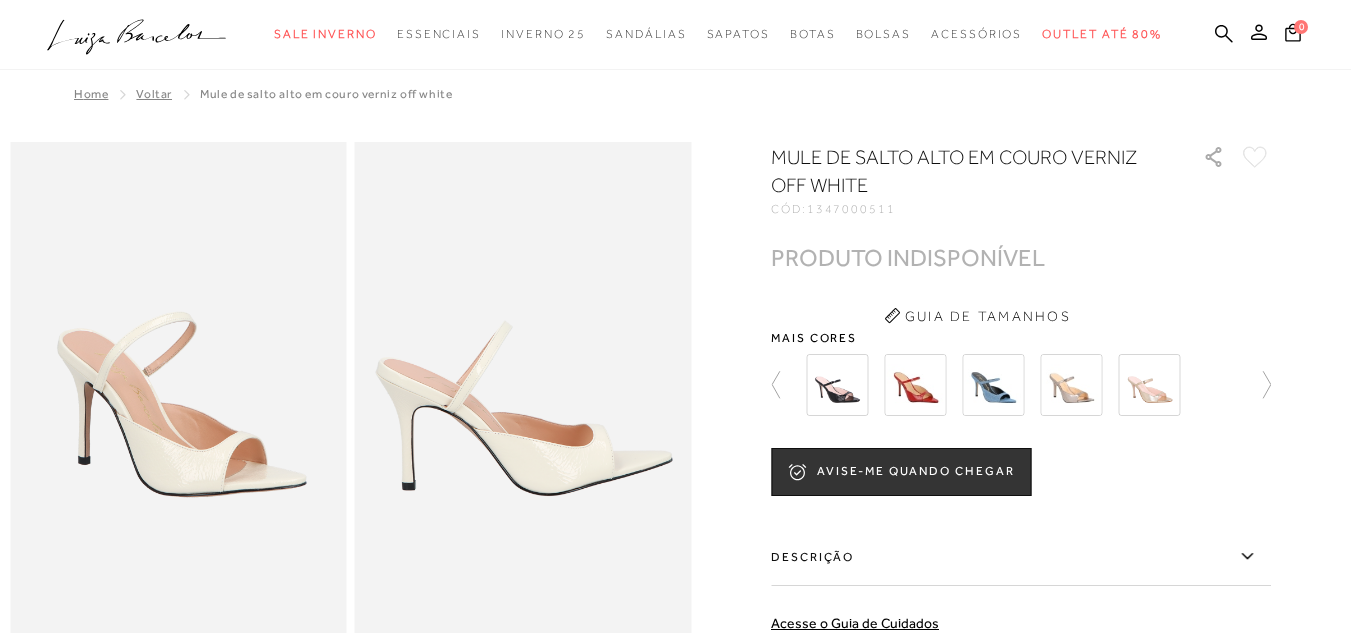 click at bounding box center (837, 385) 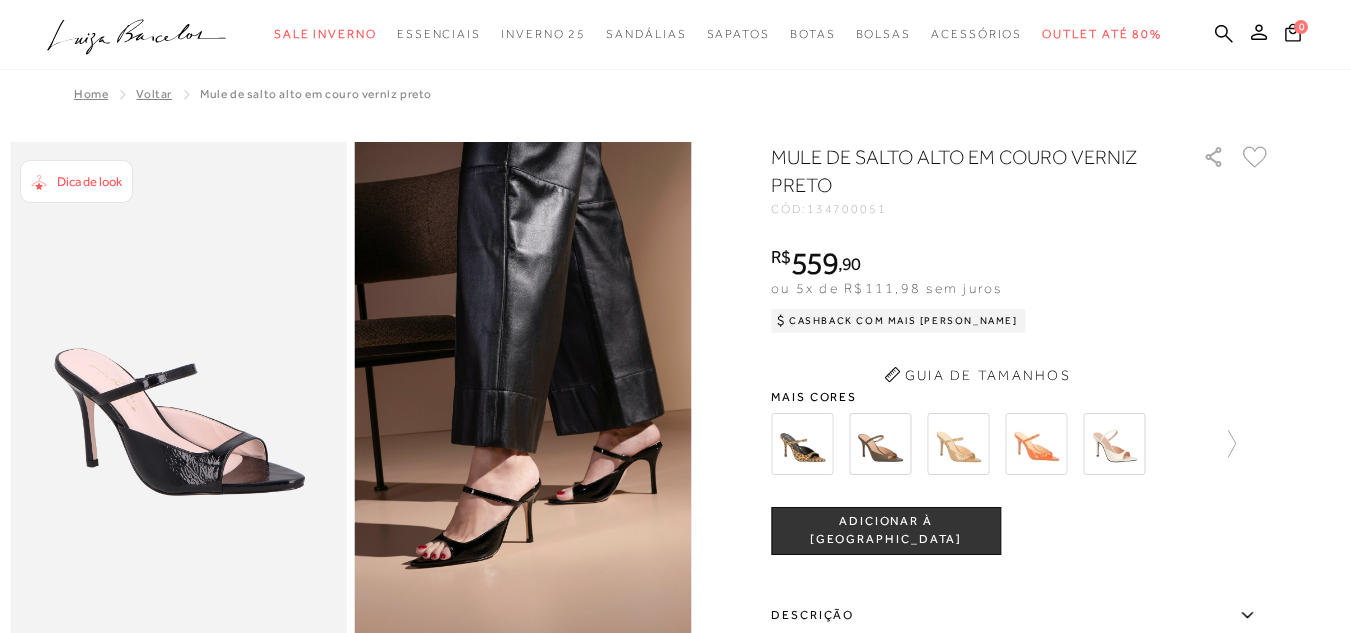 scroll, scrollTop: 0, scrollLeft: 0, axis: both 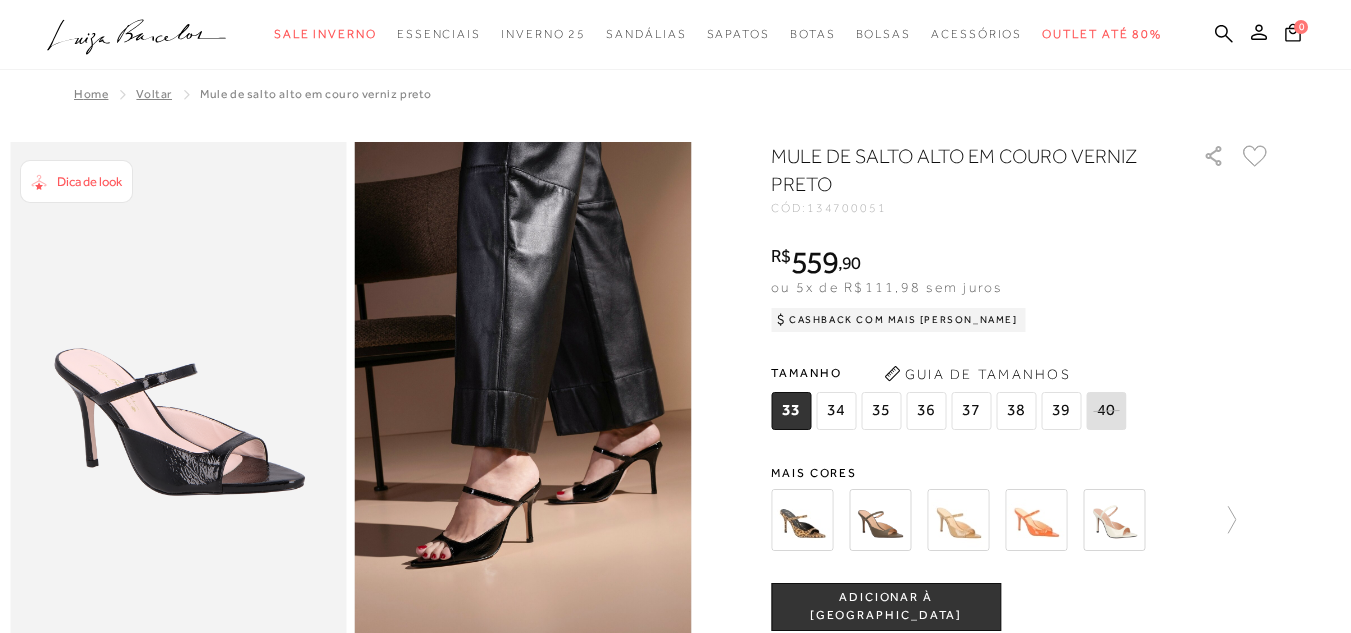 click at bounding box center (880, 520) 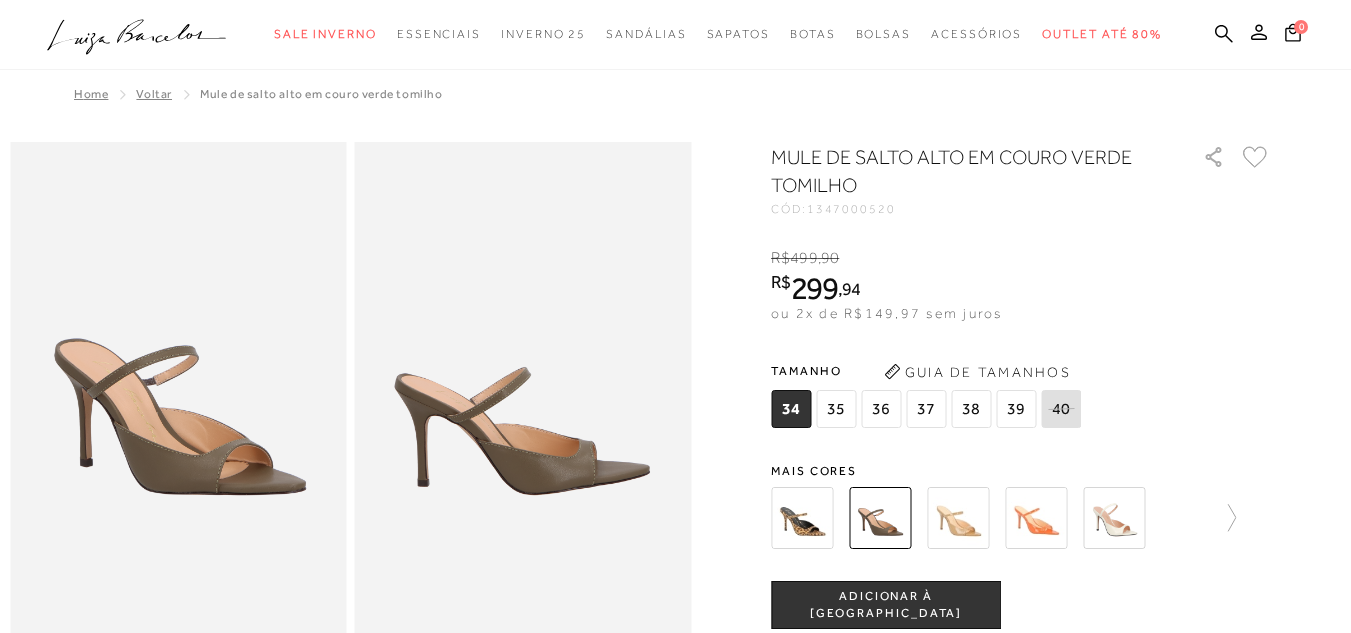 scroll, scrollTop: 100, scrollLeft: 0, axis: vertical 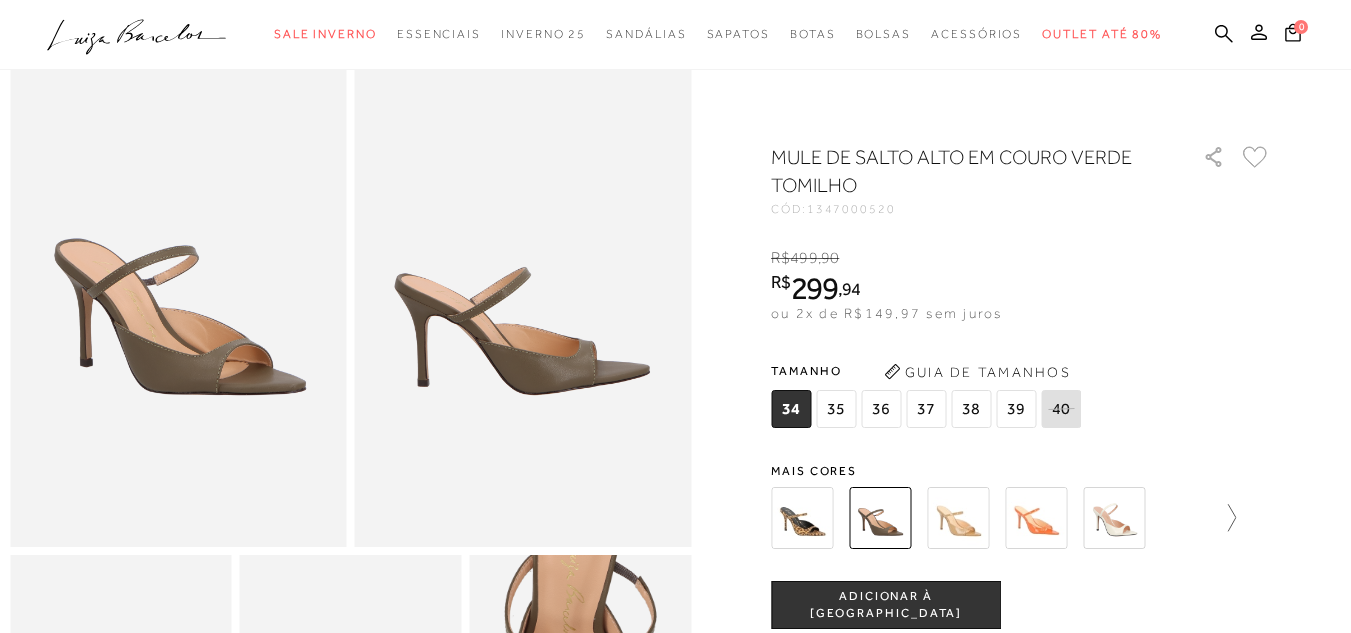 click 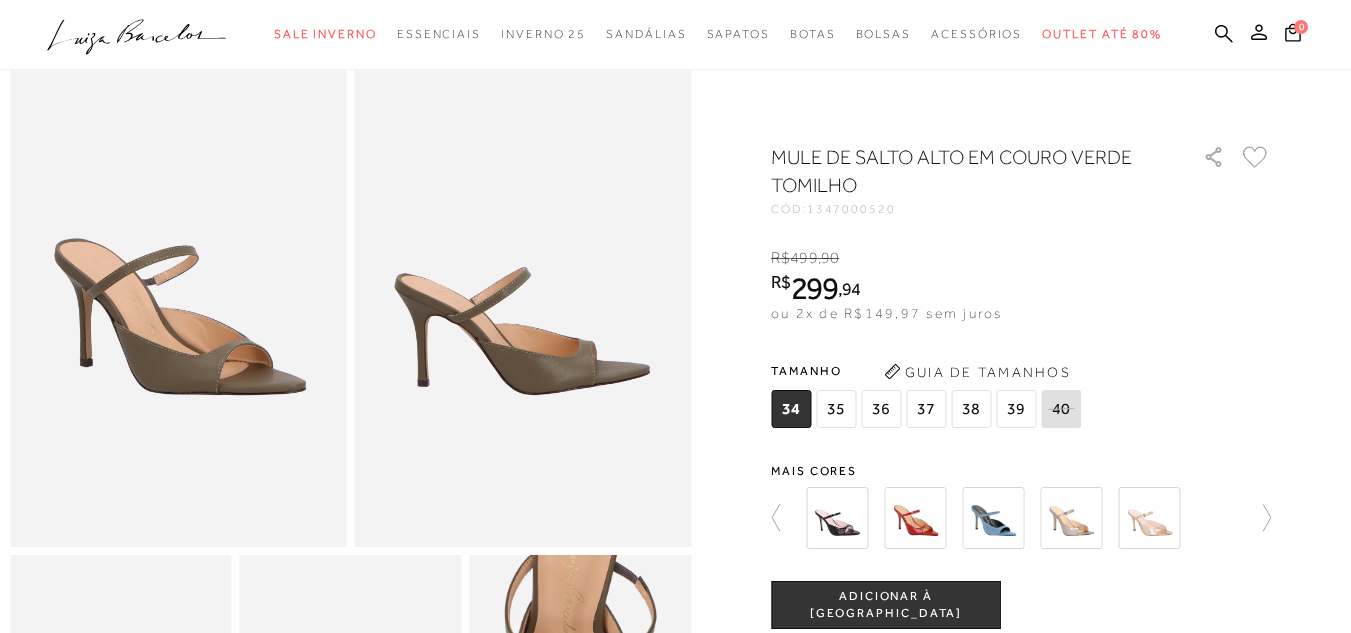 click at bounding box center [915, 518] 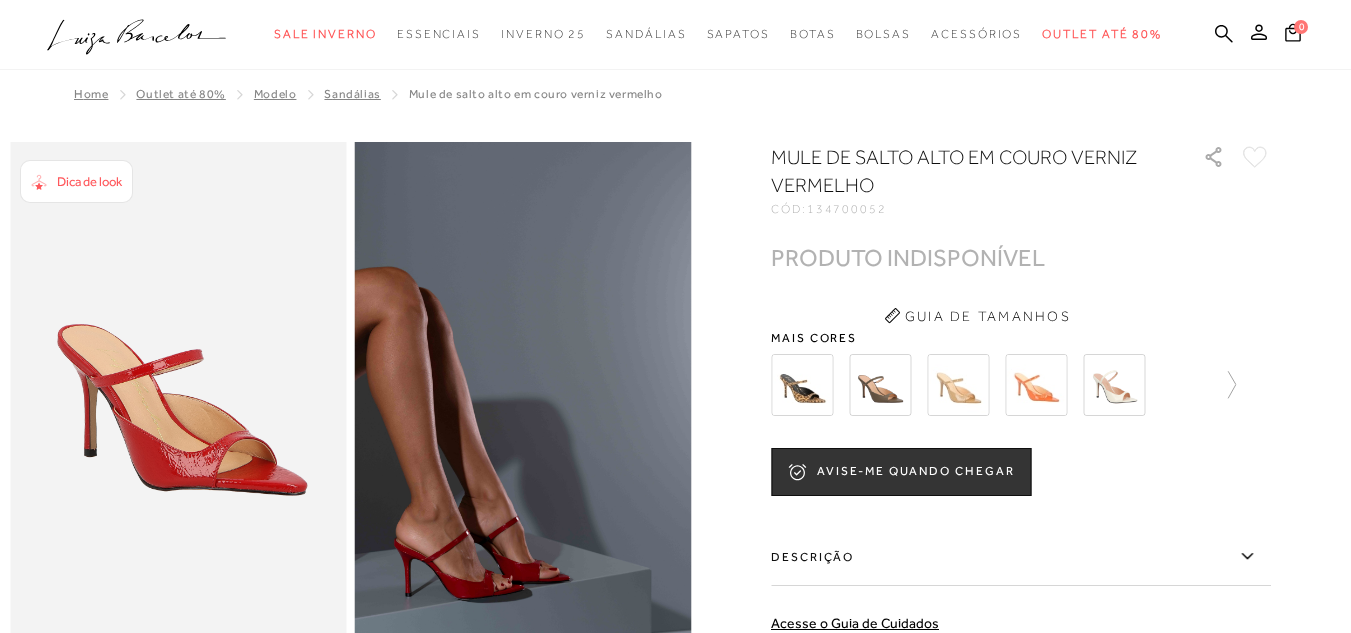 scroll, scrollTop: 0, scrollLeft: 0, axis: both 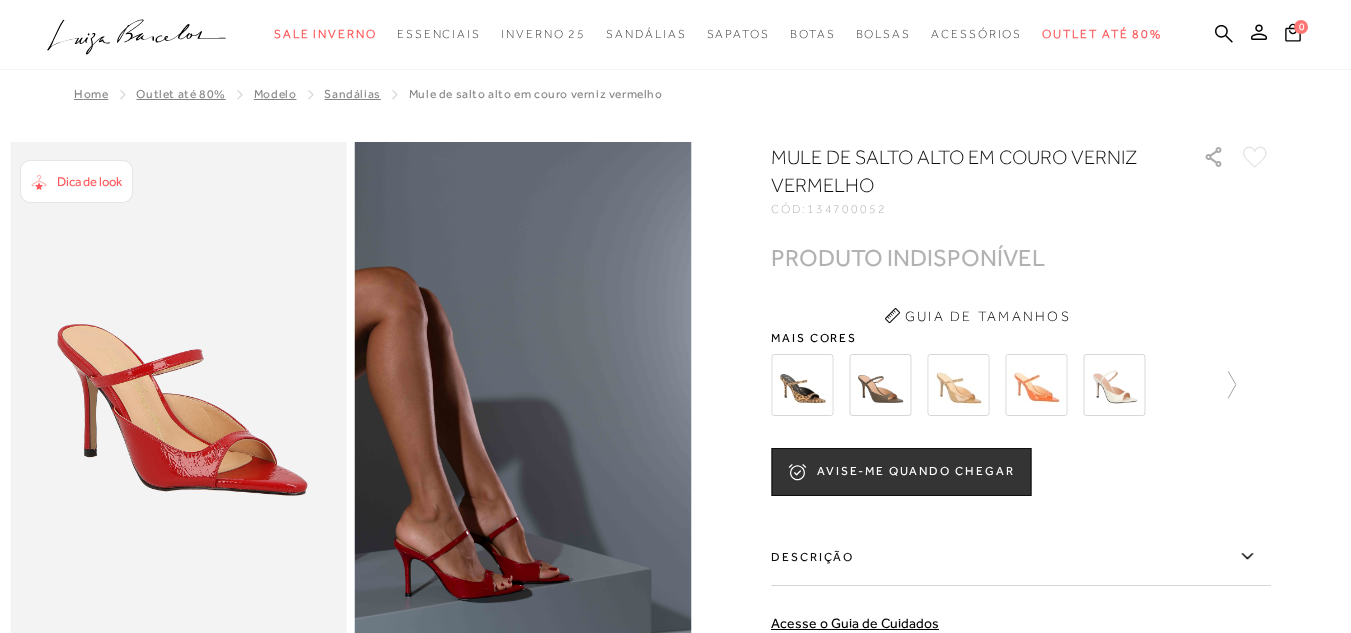 click at bounding box center [958, 385] 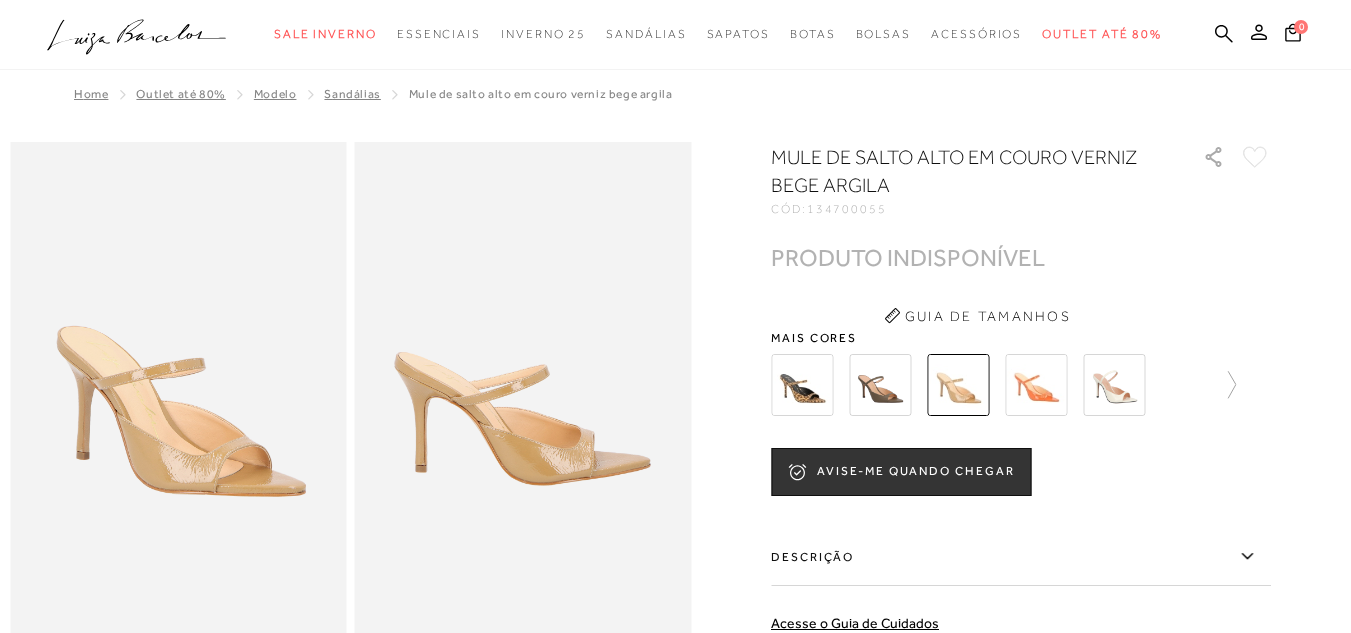 scroll, scrollTop: 0, scrollLeft: 0, axis: both 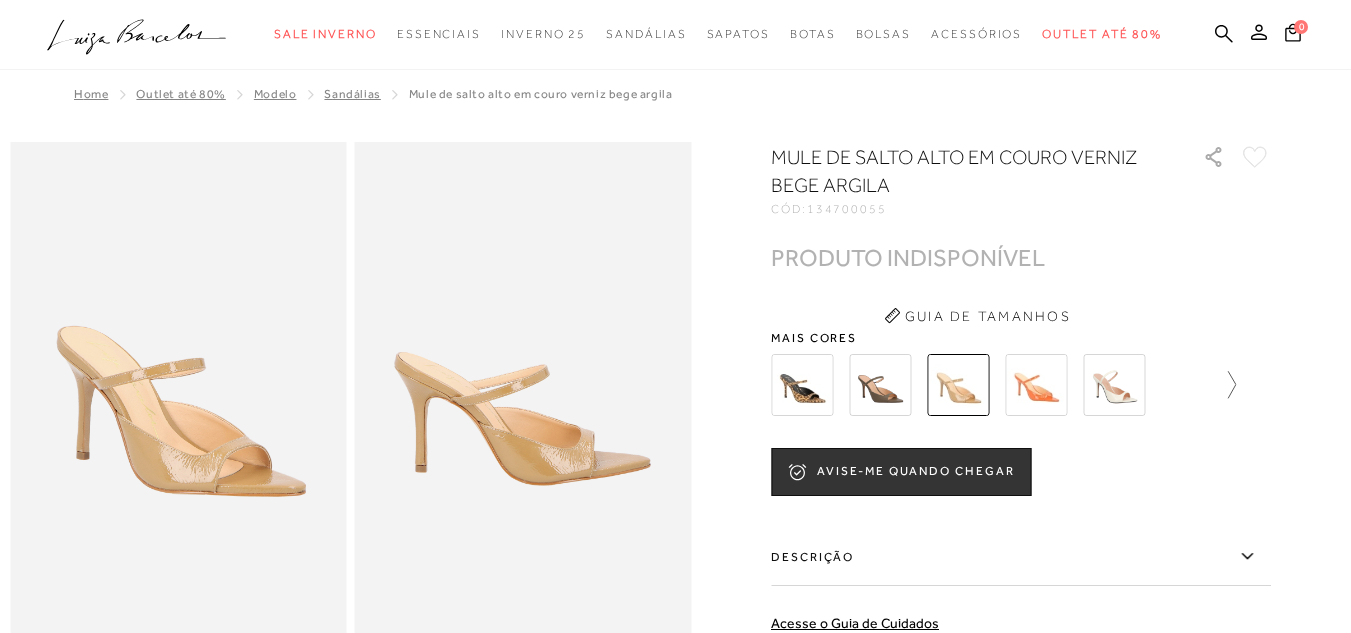 click 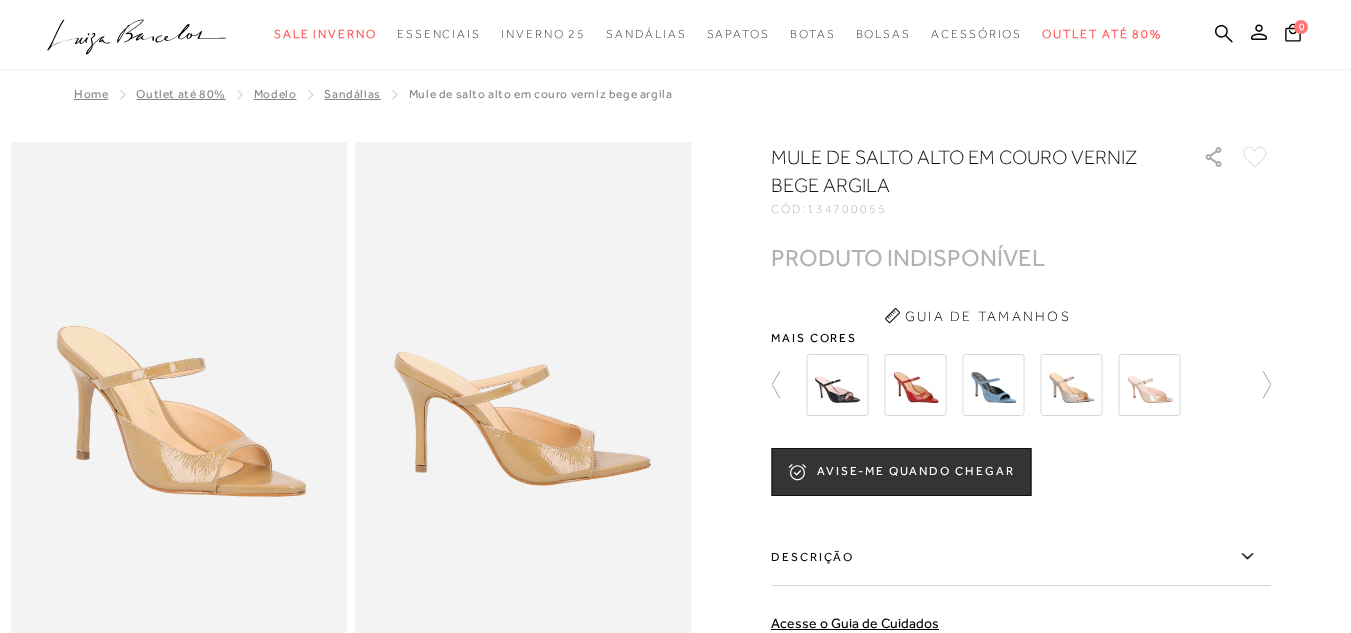 click at bounding box center [1071, 385] 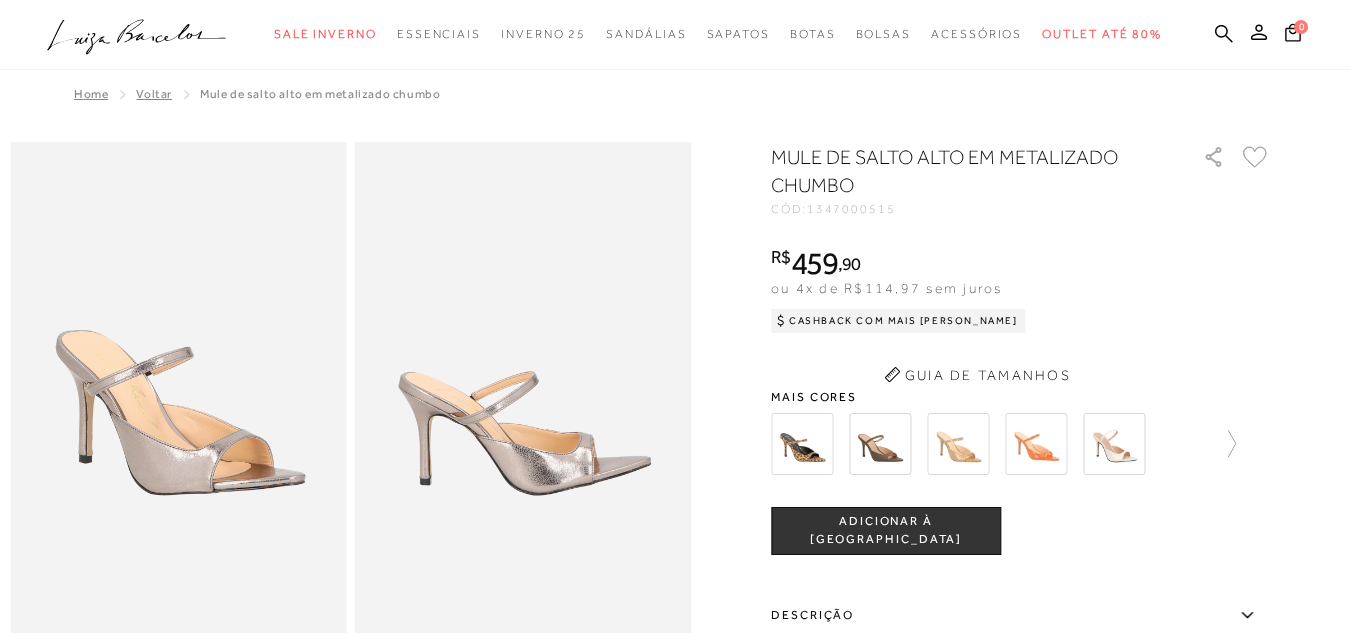 scroll, scrollTop: 0, scrollLeft: 0, axis: both 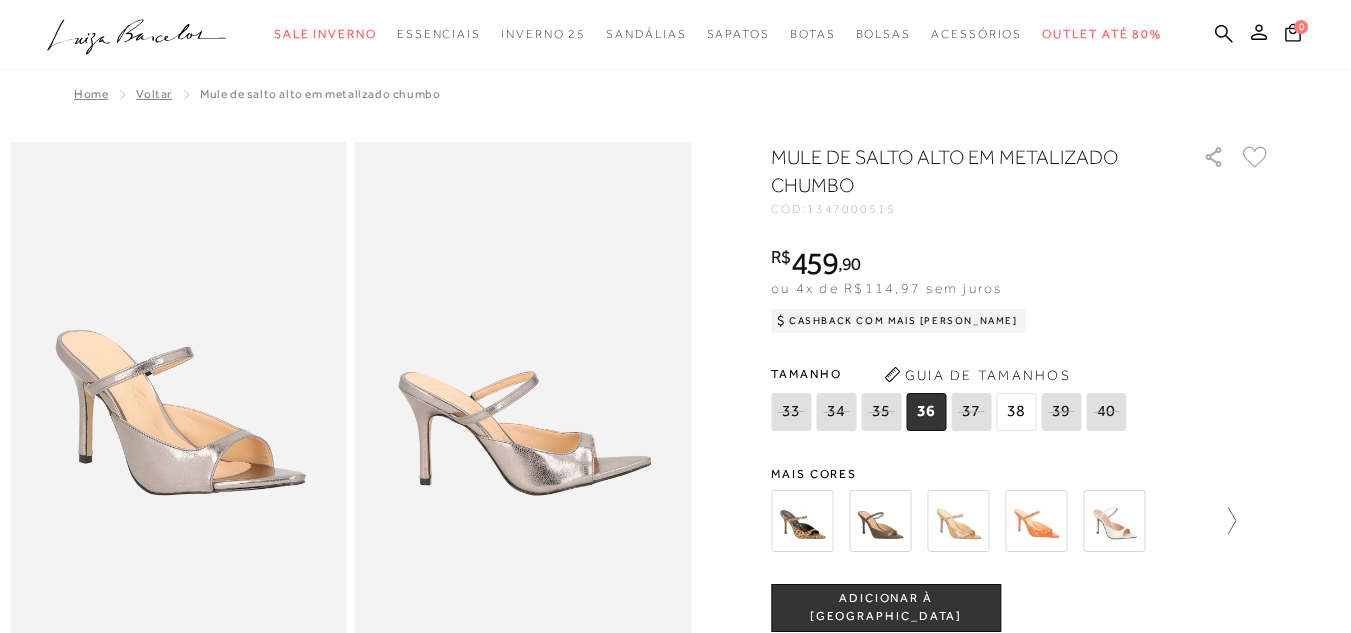 click 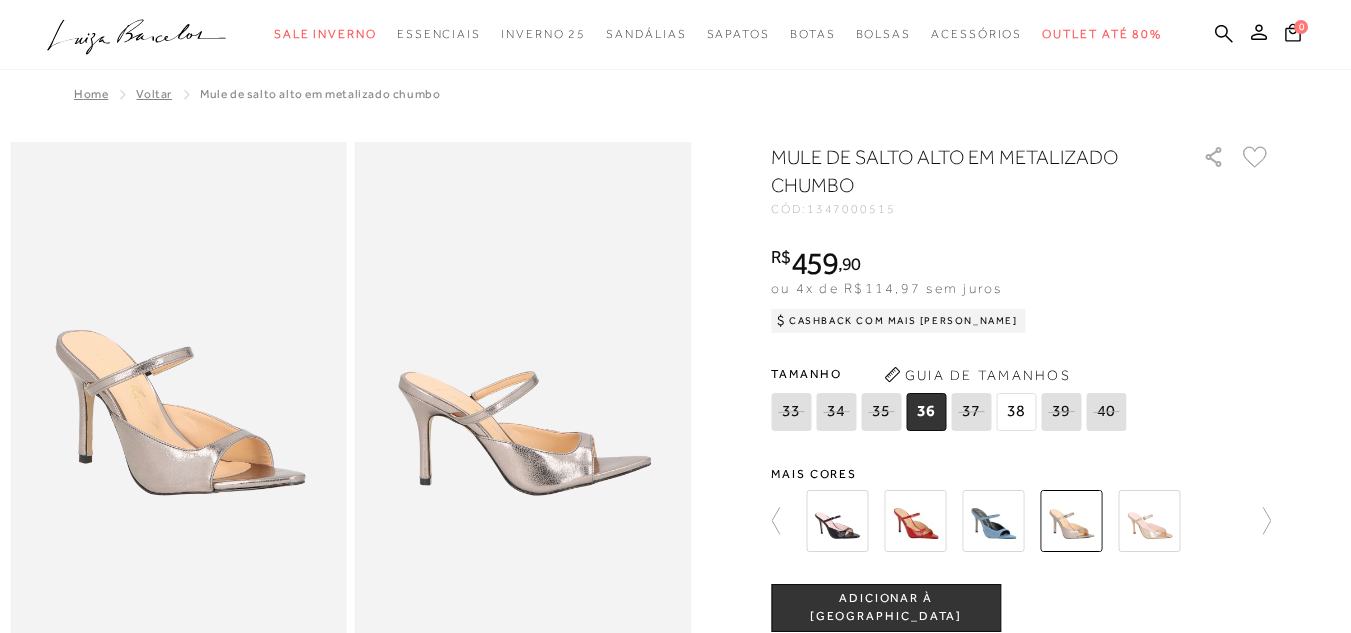 click at bounding box center [1149, 521] 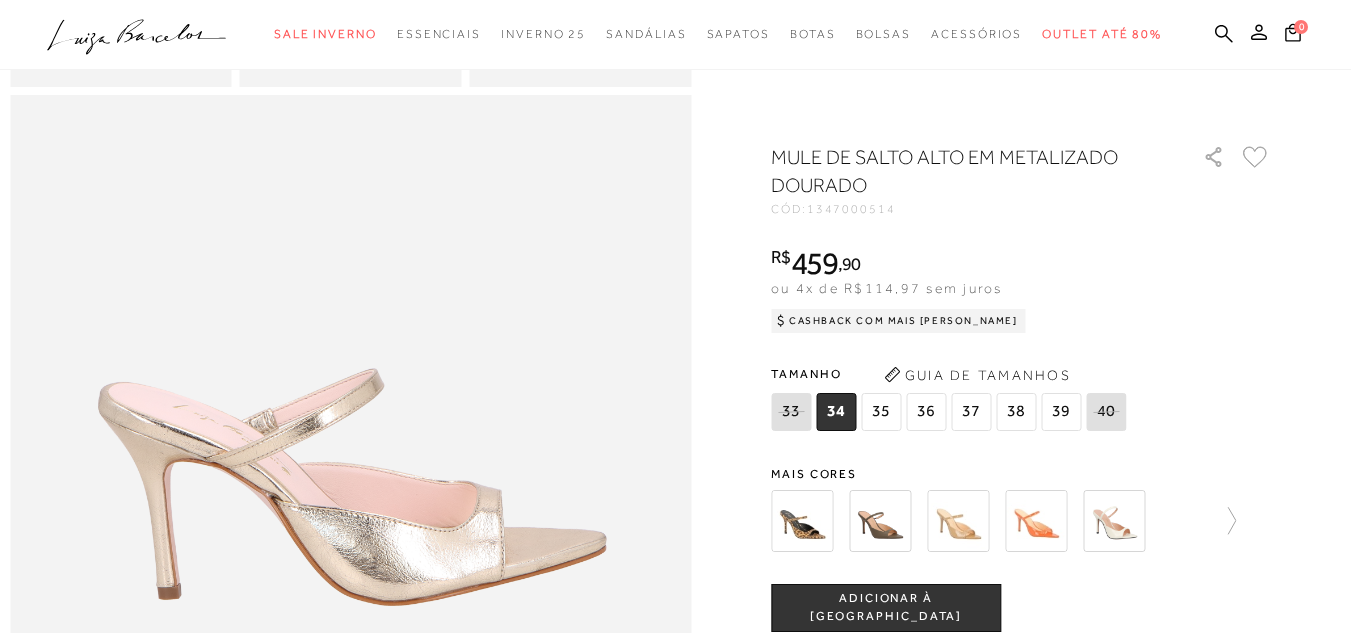 scroll, scrollTop: 1000, scrollLeft: 0, axis: vertical 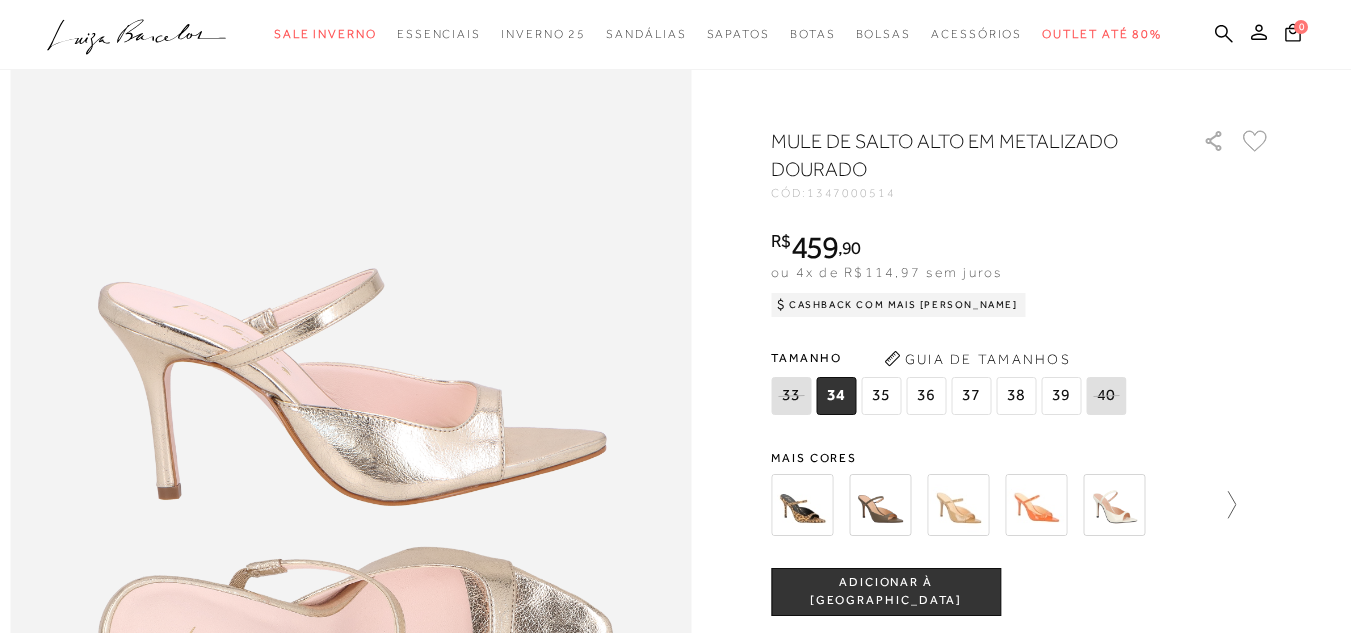 click 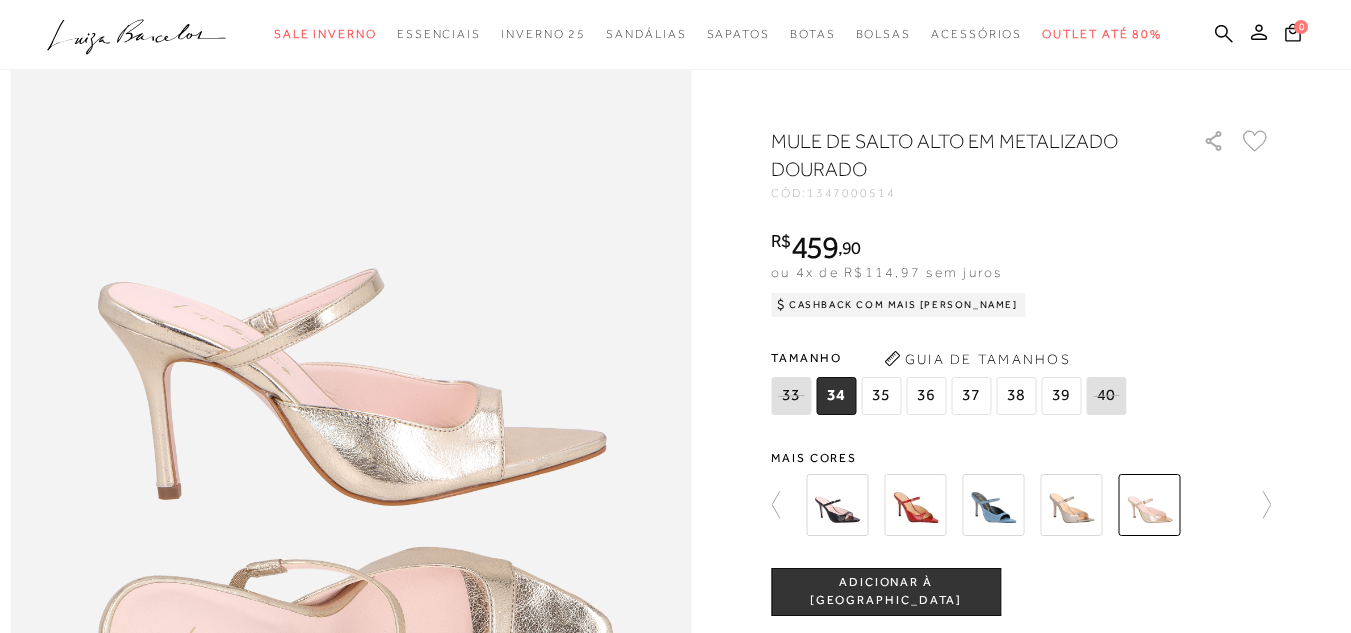 click at bounding box center (1071, 505) 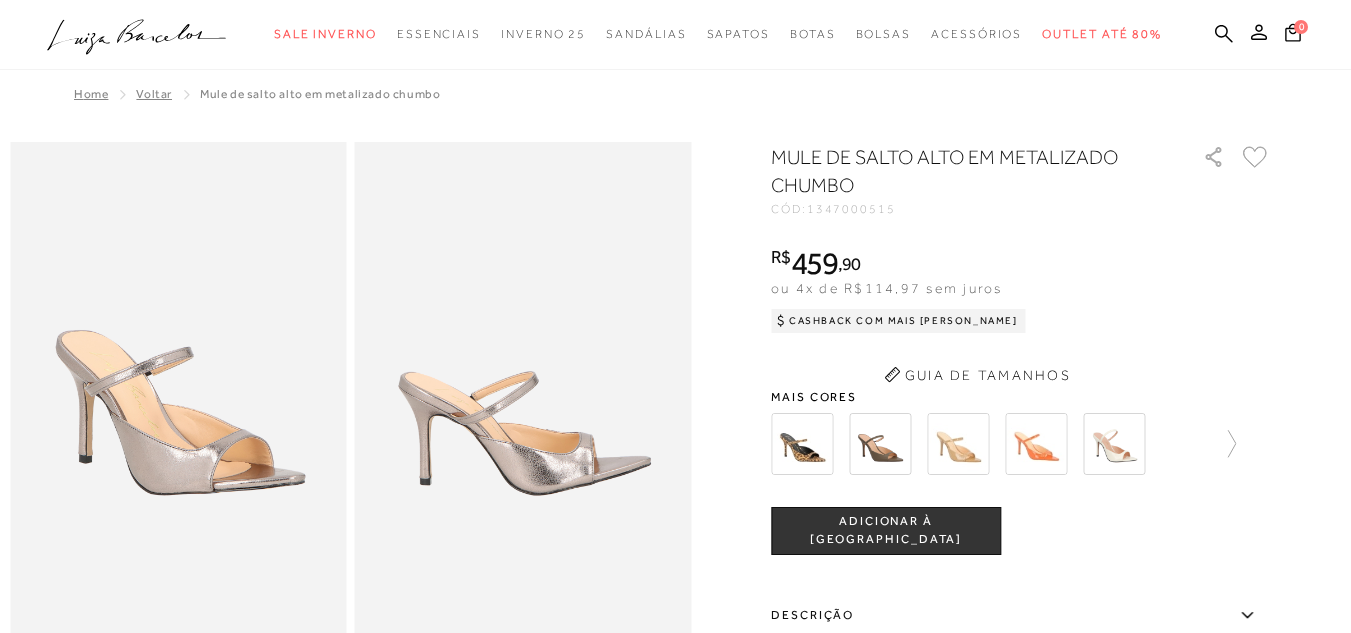 scroll, scrollTop: 0, scrollLeft: 0, axis: both 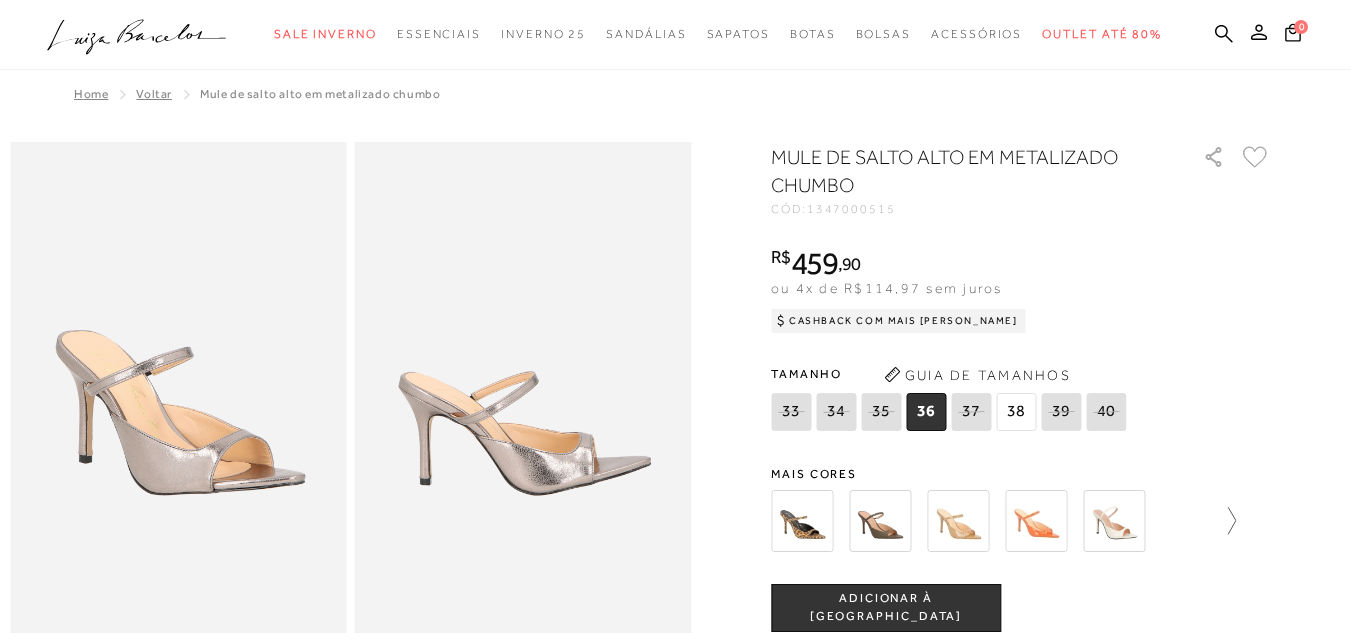 click 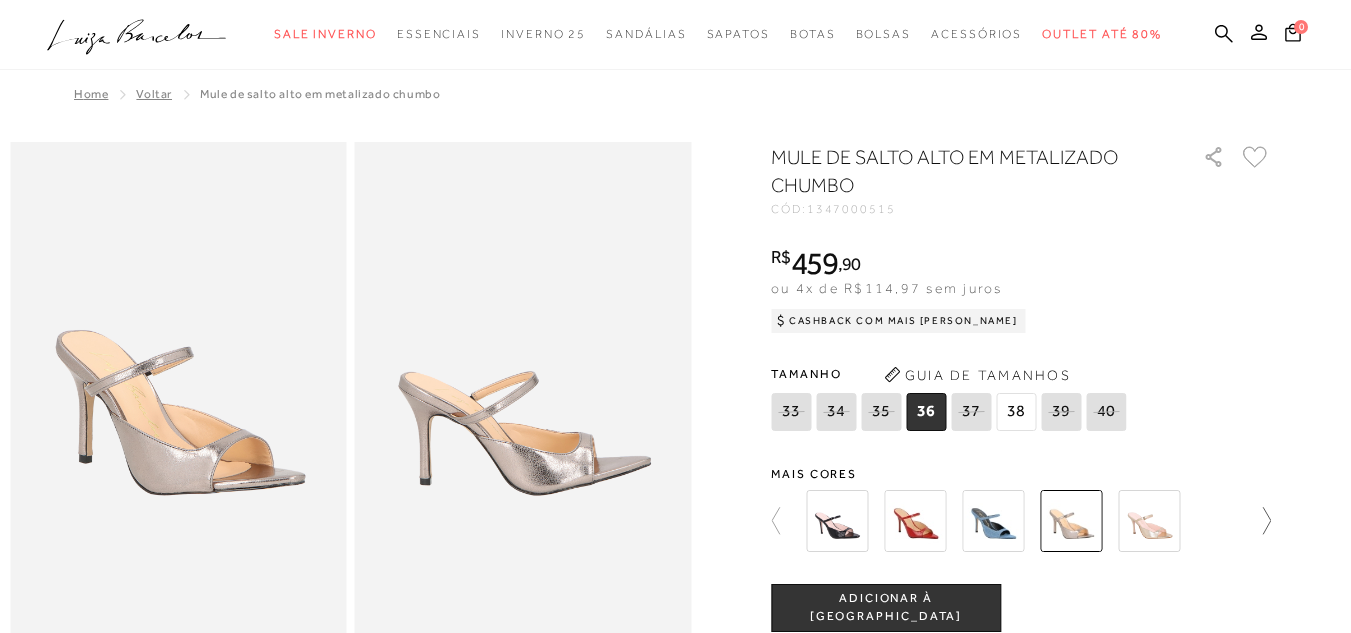 click at bounding box center [1021, 521] 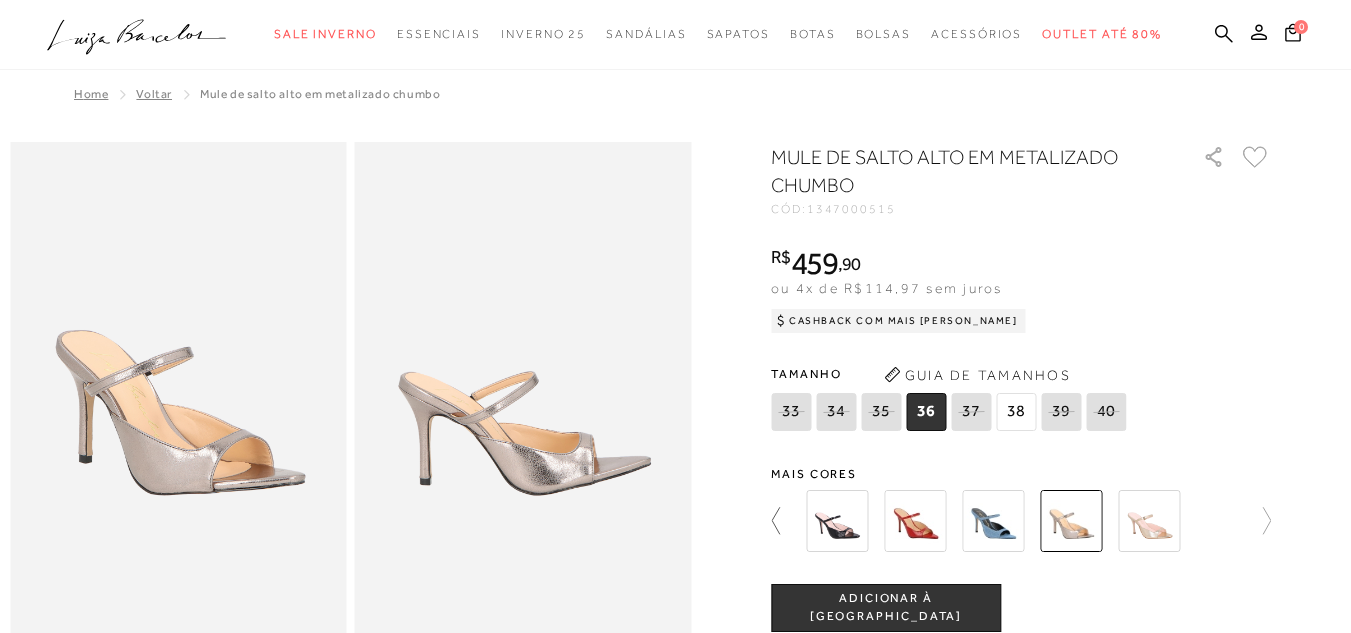click 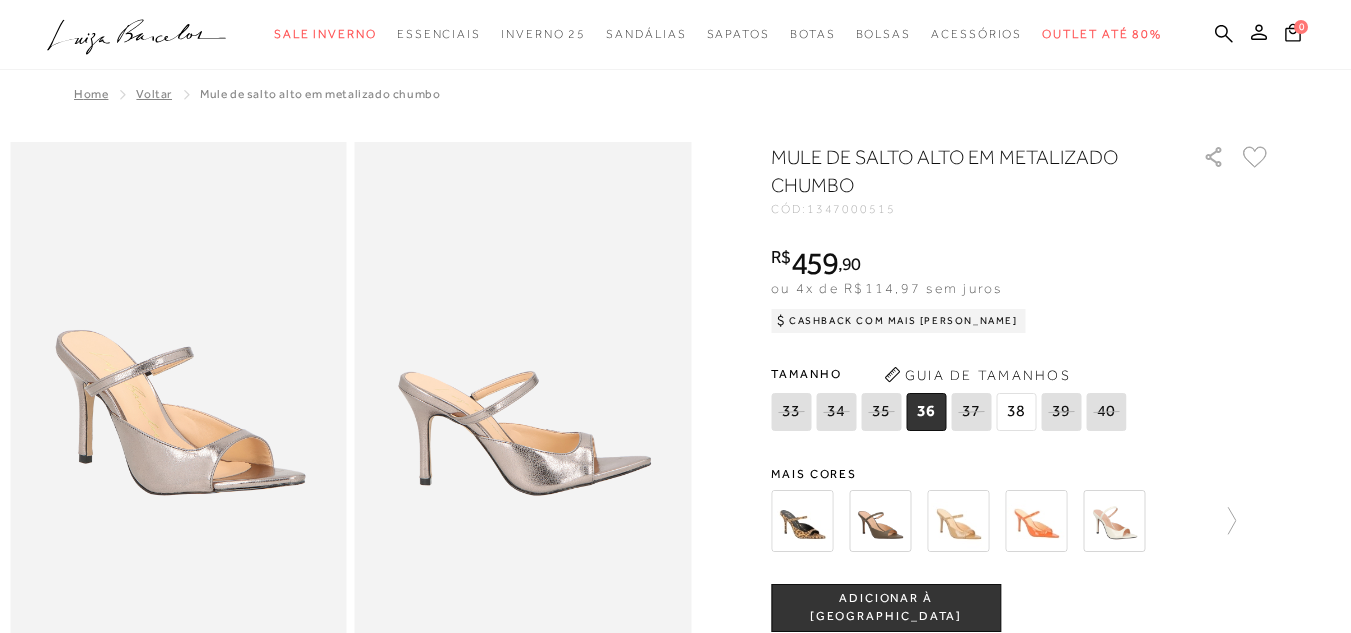 click at bounding box center [980, 521] 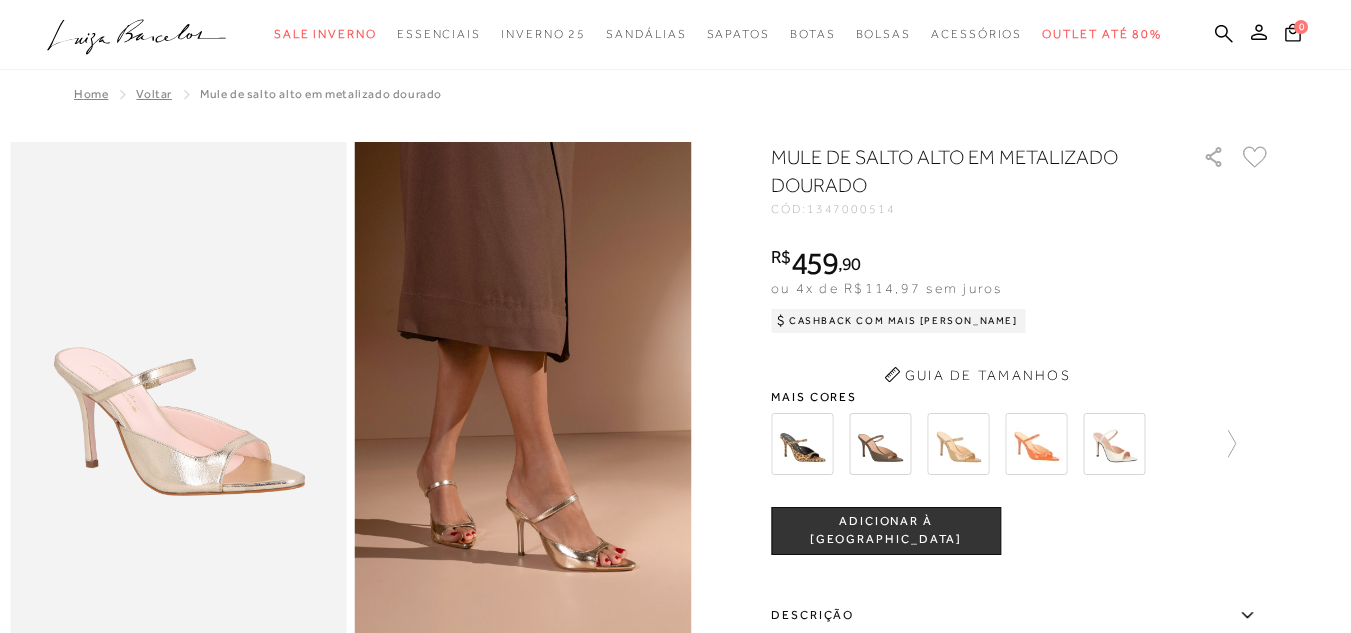 scroll, scrollTop: 0, scrollLeft: 0, axis: both 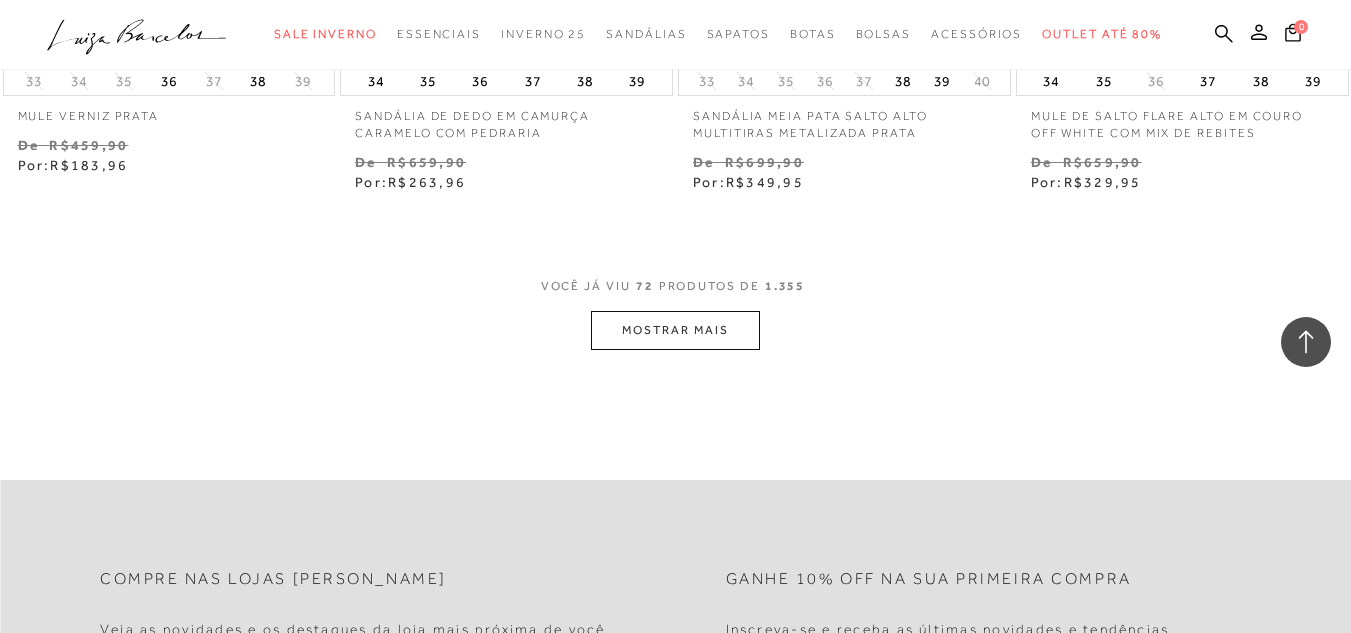 click on "MOSTRAR MAIS" at bounding box center (675, 330) 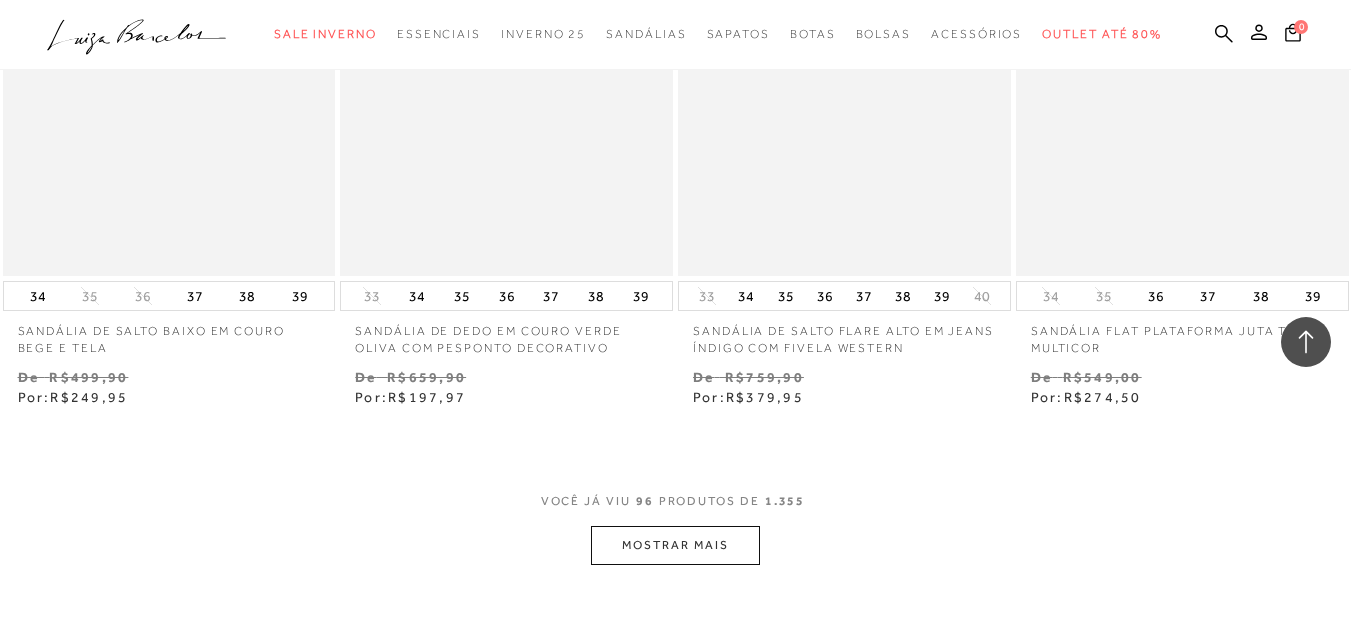 scroll, scrollTop: 15700, scrollLeft: 0, axis: vertical 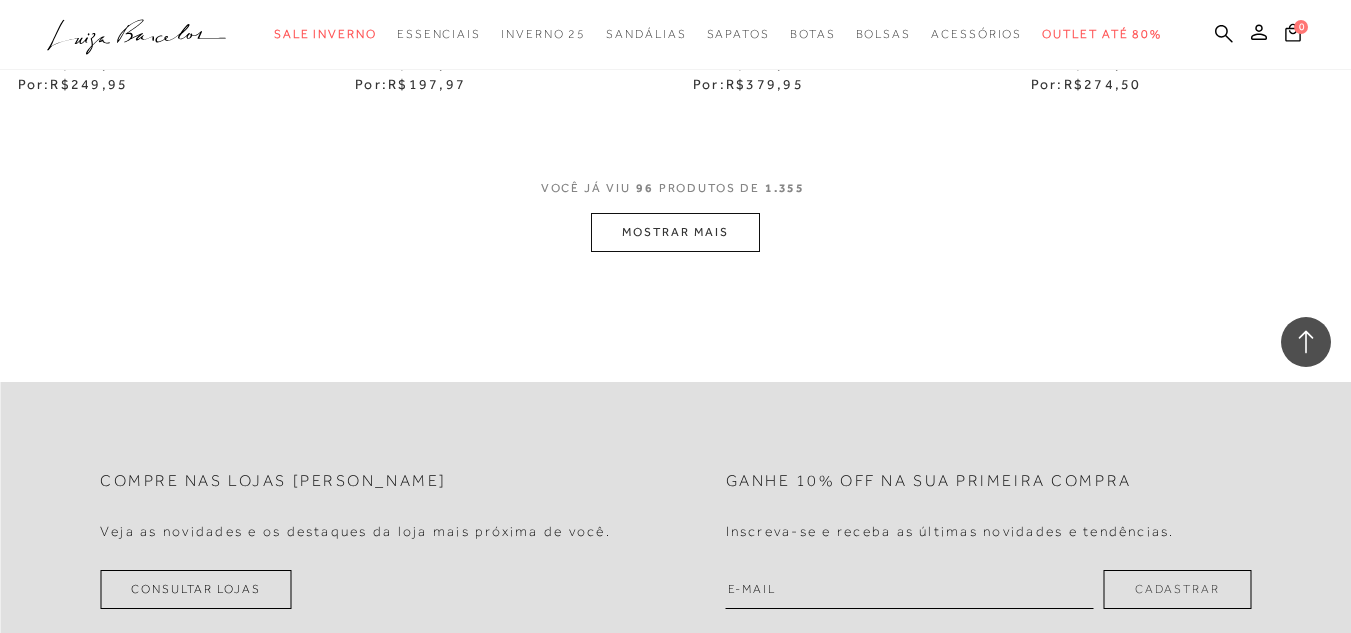 click on "MOSTRAR MAIS" at bounding box center (675, 232) 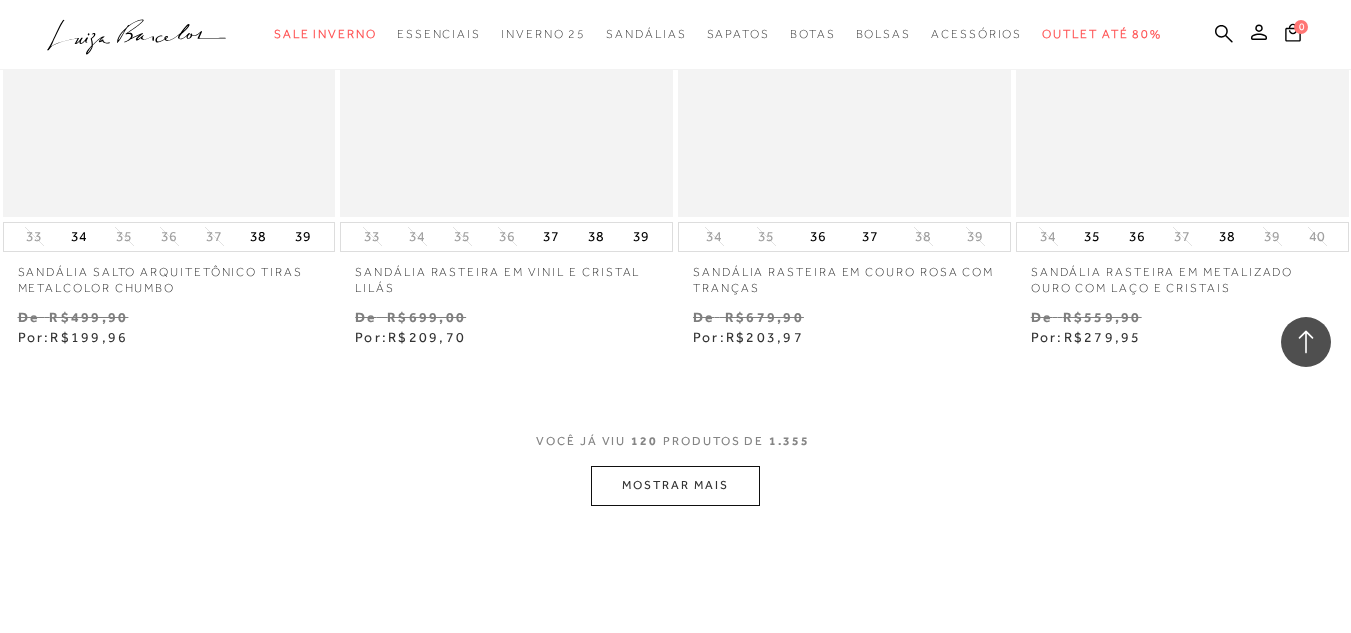 scroll, scrollTop: 19400, scrollLeft: 0, axis: vertical 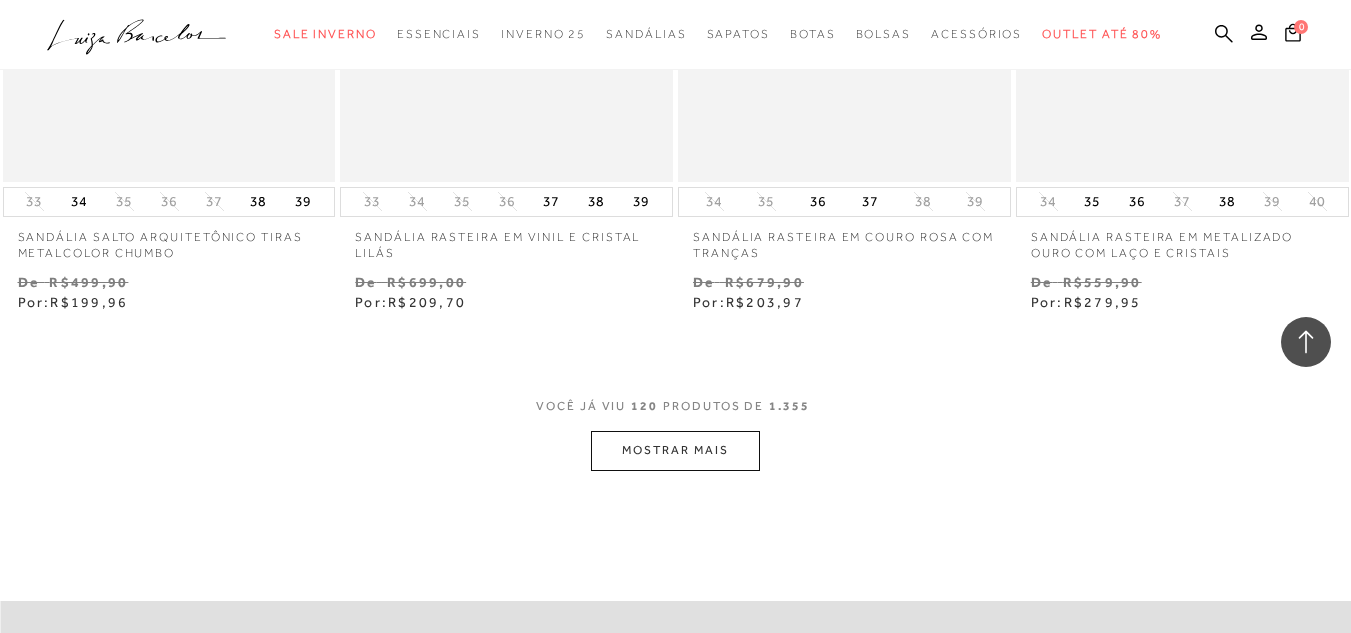 click on "MOSTRAR MAIS" at bounding box center [675, 450] 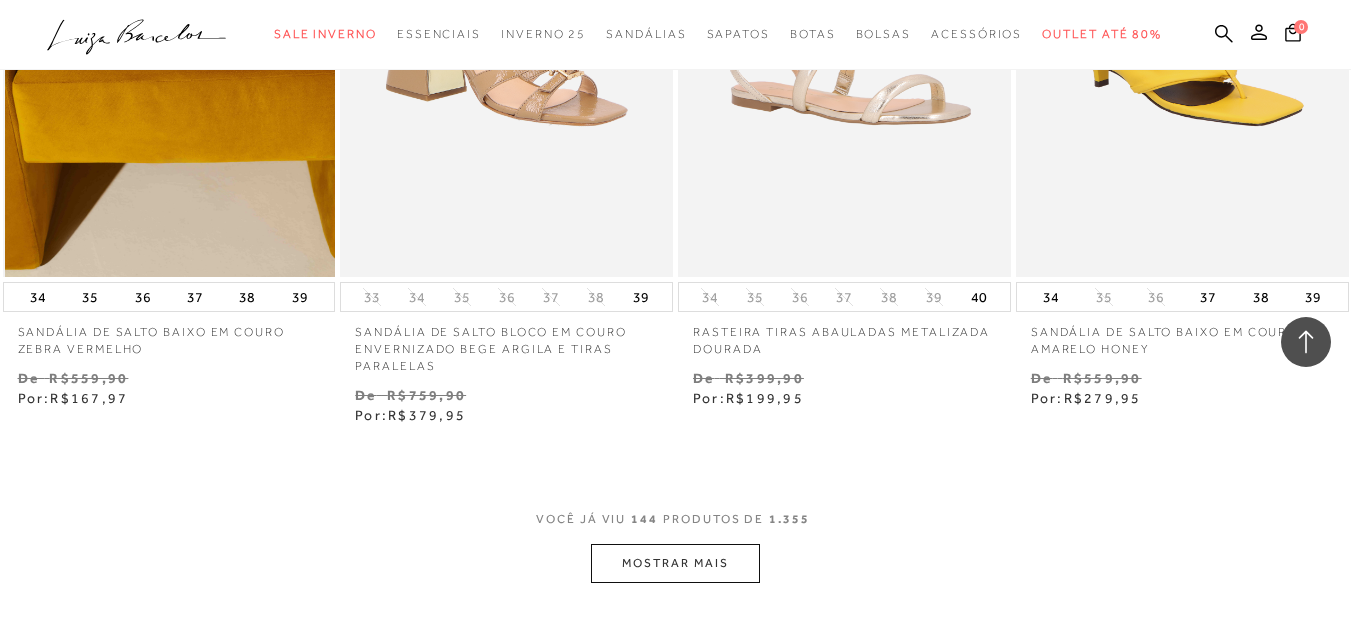 scroll, scrollTop: 23500, scrollLeft: 0, axis: vertical 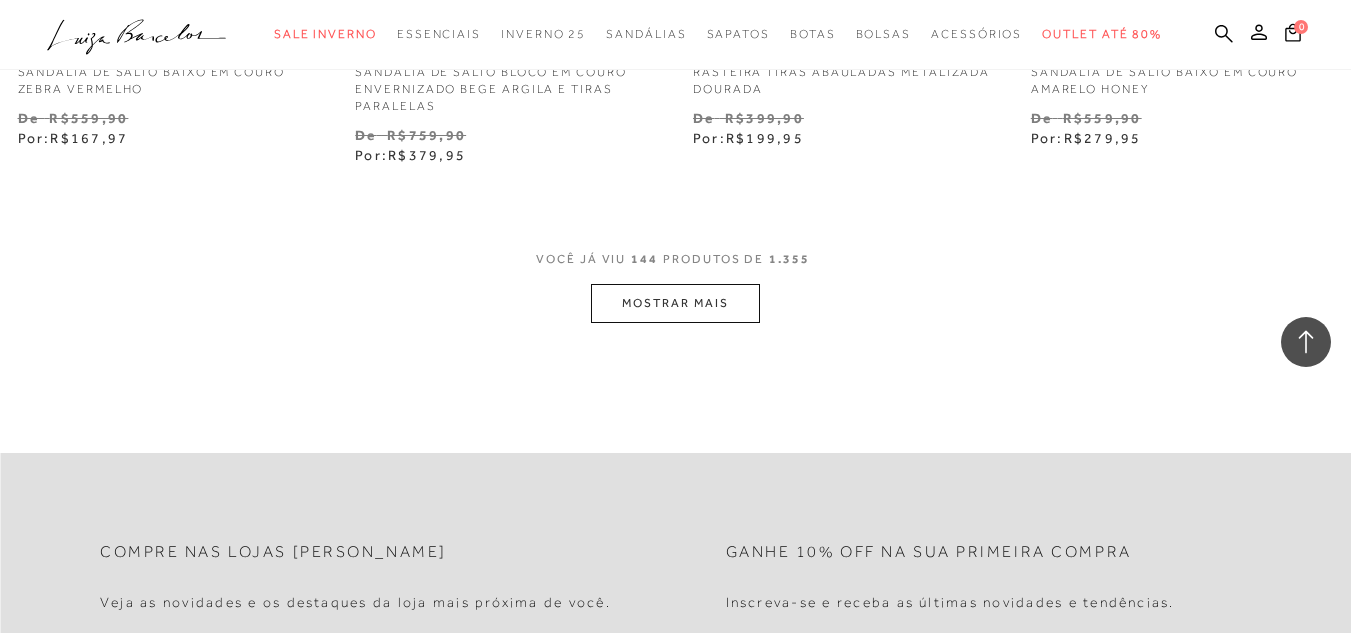 click on "MOSTRAR MAIS" at bounding box center (675, 303) 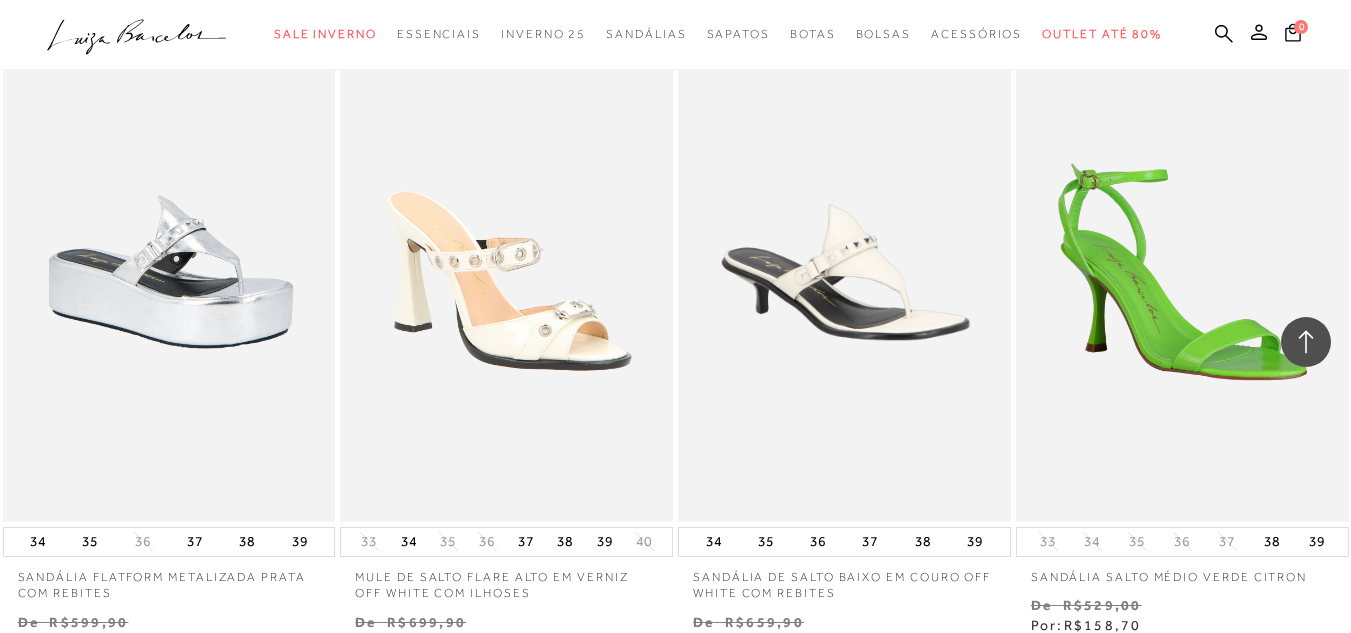 scroll, scrollTop: 27200, scrollLeft: 0, axis: vertical 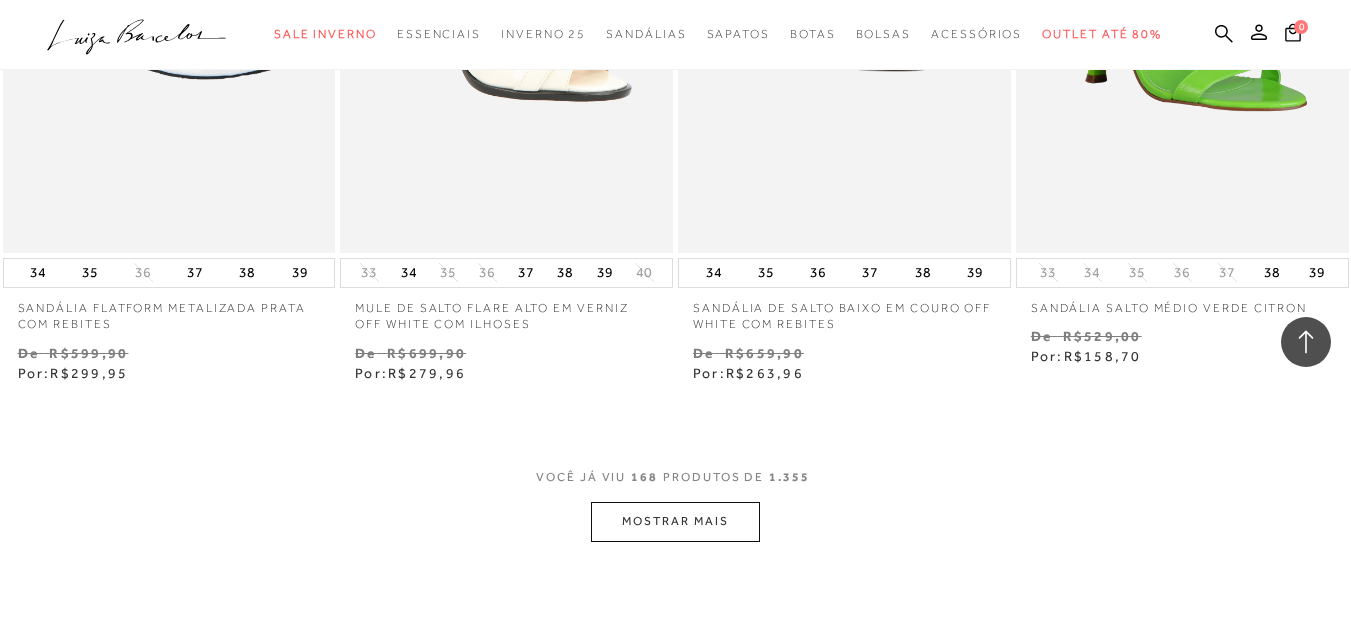 click on "MOSTRAR MAIS" at bounding box center (675, 521) 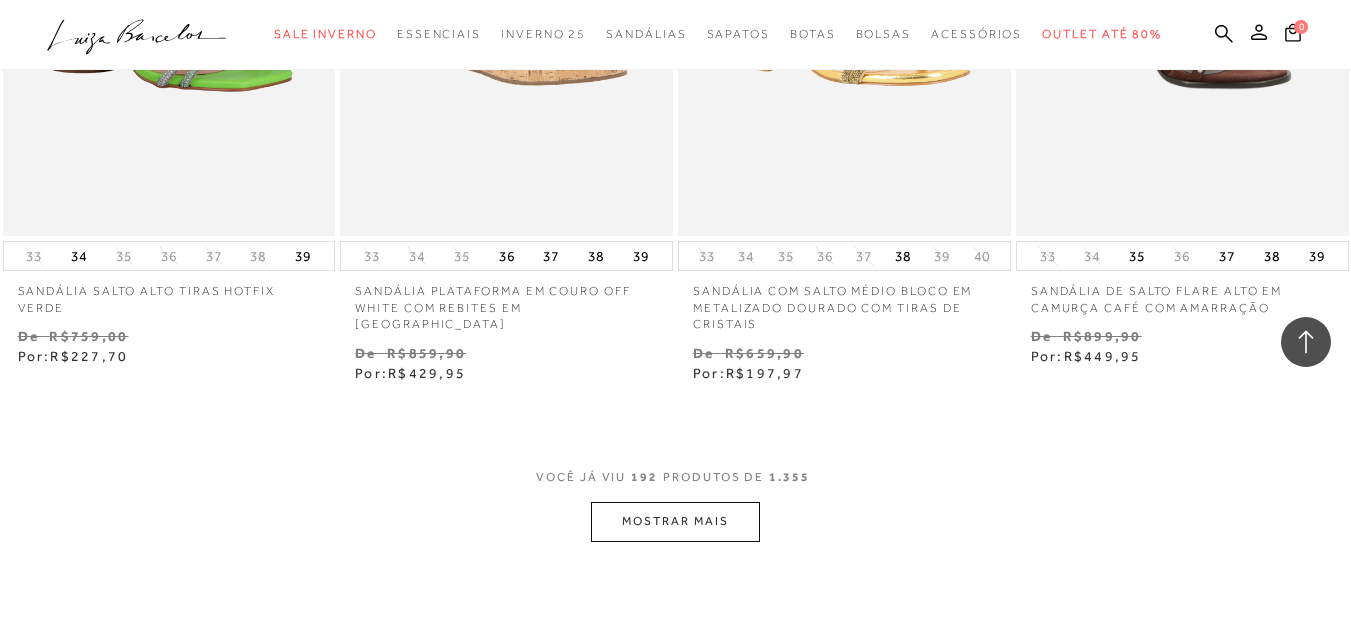 scroll, scrollTop: 31200, scrollLeft: 0, axis: vertical 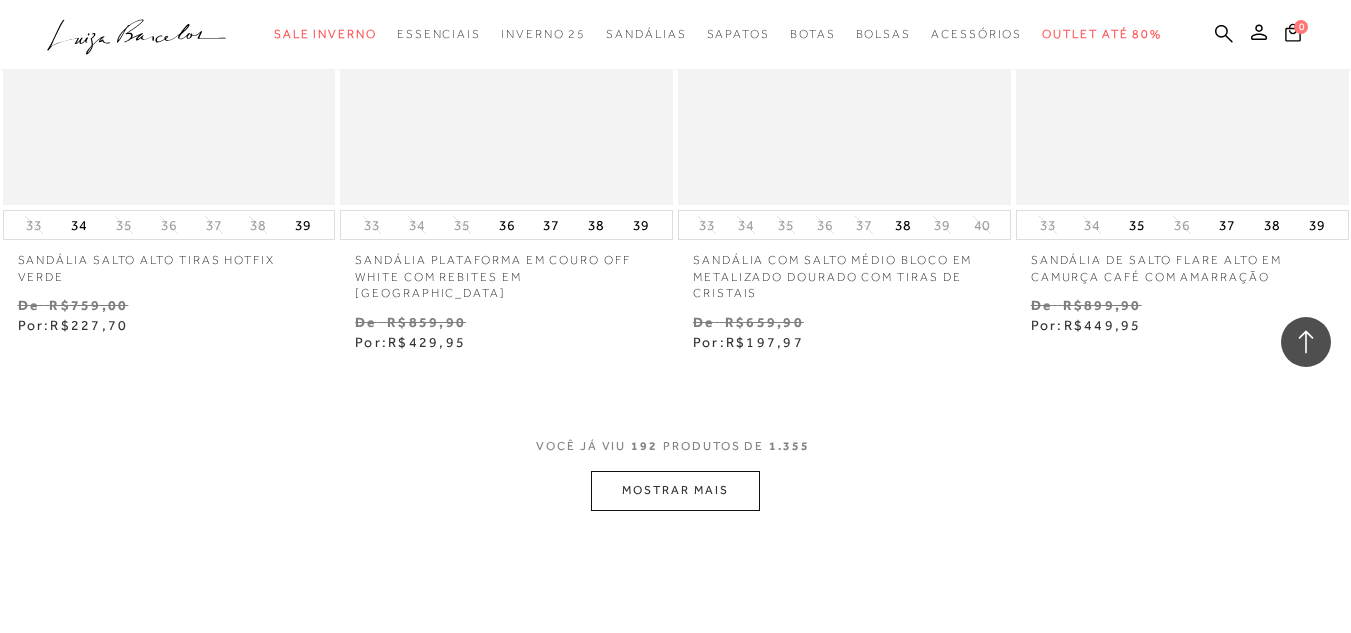 click on "MOSTRAR MAIS" at bounding box center (675, 490) 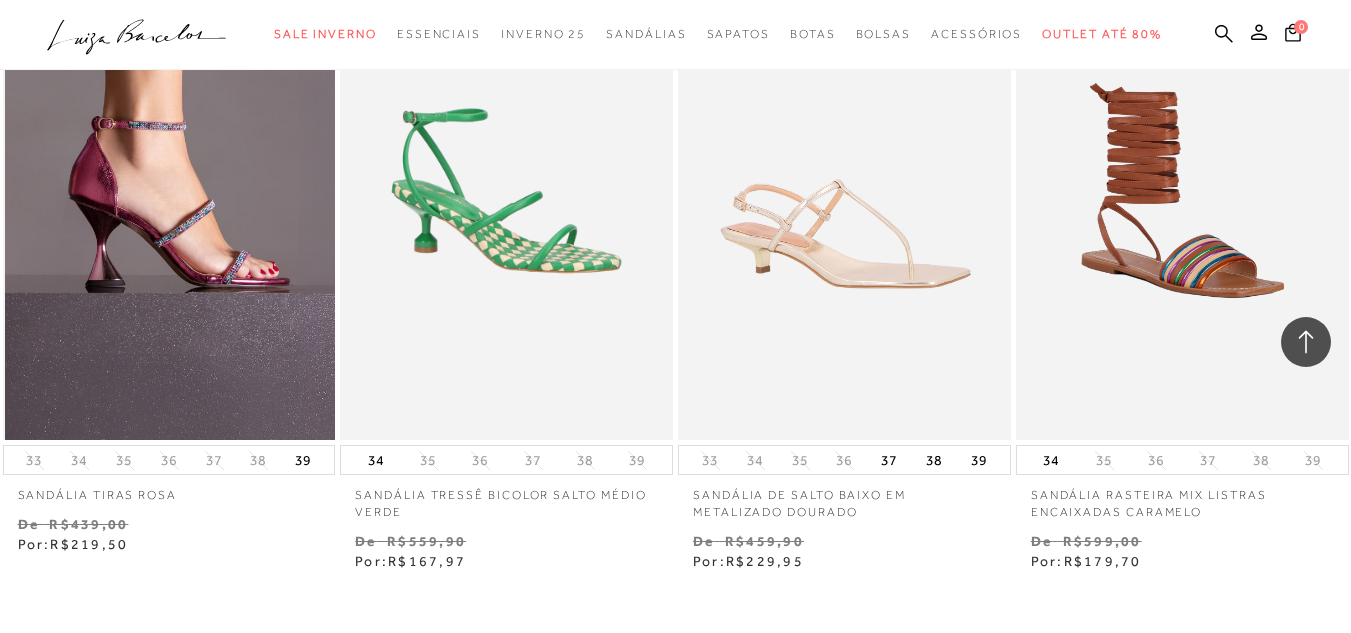 scroll, scrollTop: 35300, scrollLeft: 0, axis: vertical 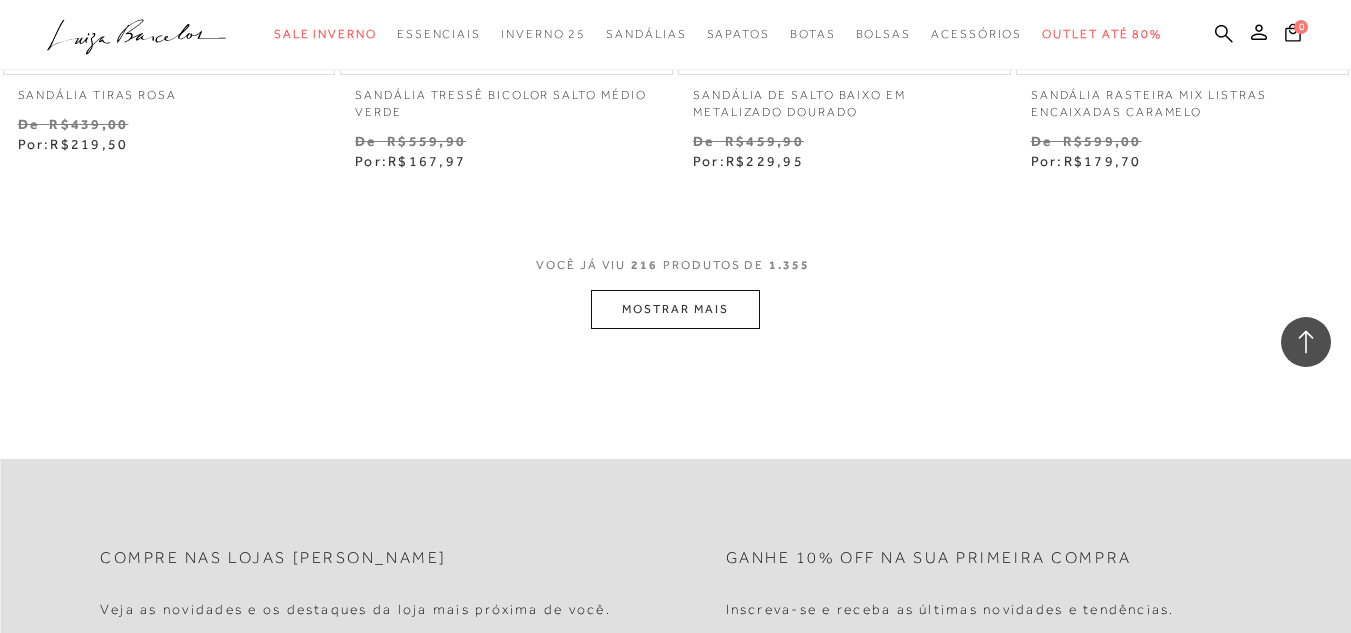click on "MOSTRAR MAIS" at bounding box center (675, 309) 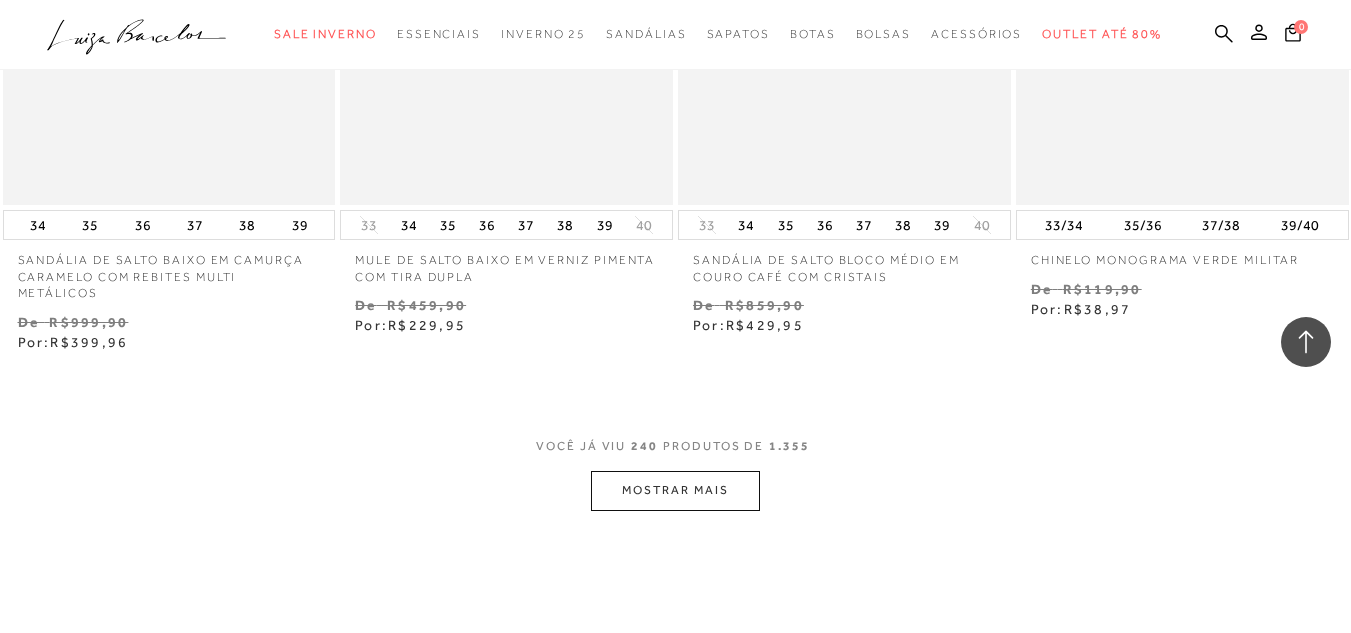 scroll, scrollTop: 39300, scrollLeft: 0, axis: vertical 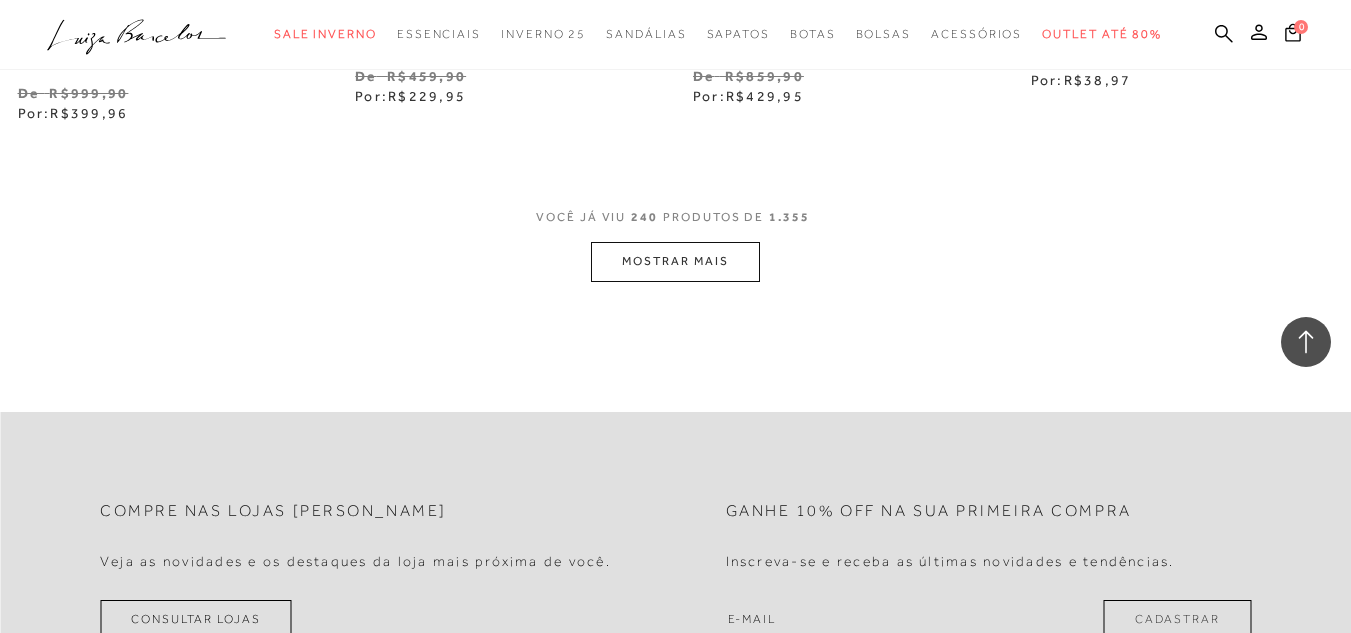 click on "MOSTRAR MAIS" at bounding box center (675, 261) 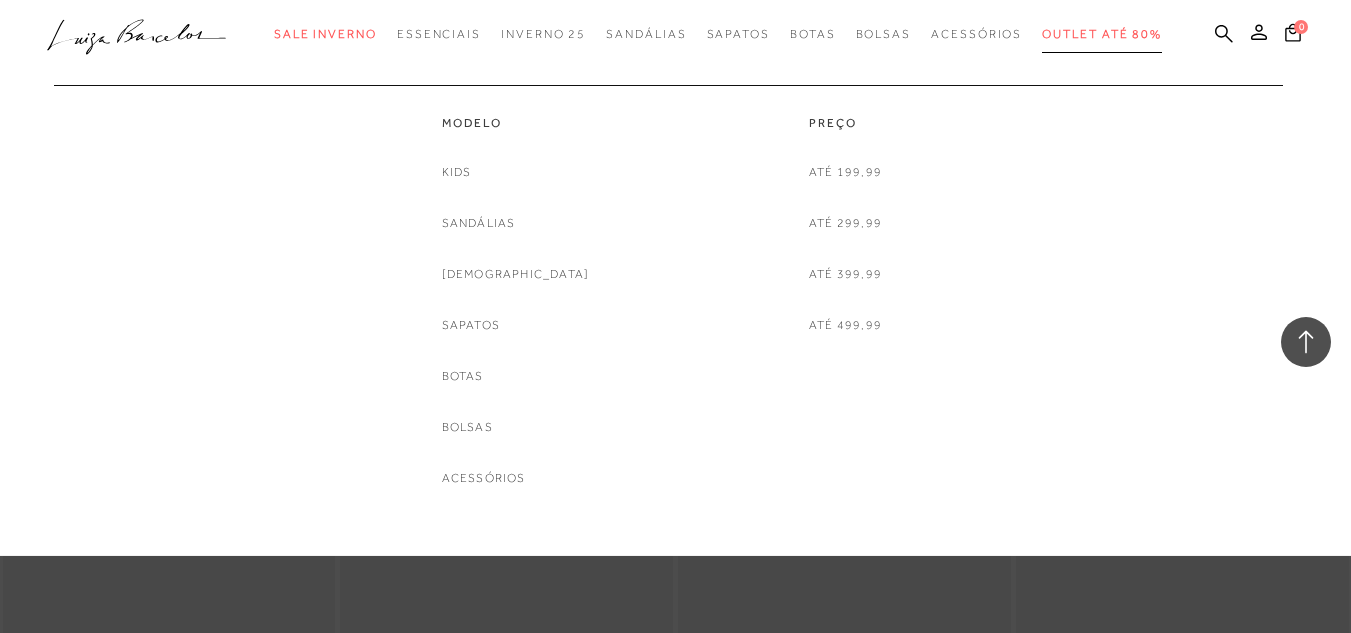 scroll, scrollTop: 40000, scrollLeft: 0, axis: vertical 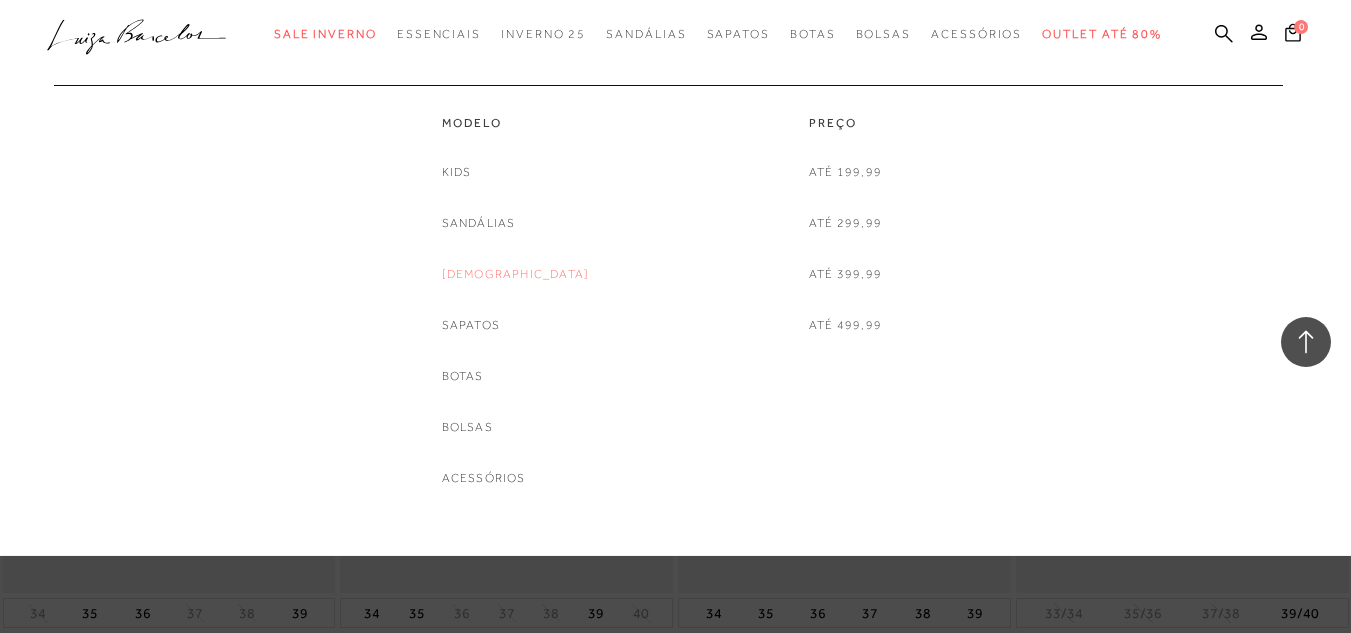 click on "[DEMOGRAPHIC_DATA]" at bounding box center (516, 274) 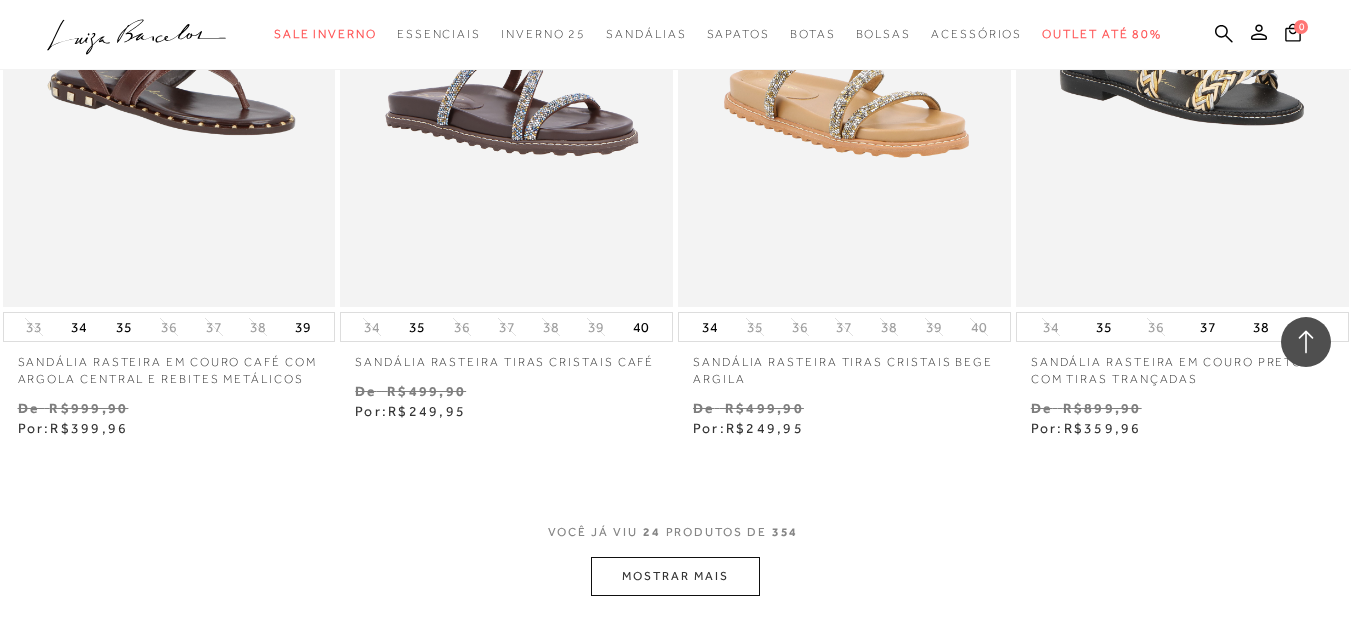 scroll, scrollTop: 3800, scrollLeft: 0, axis: vertical 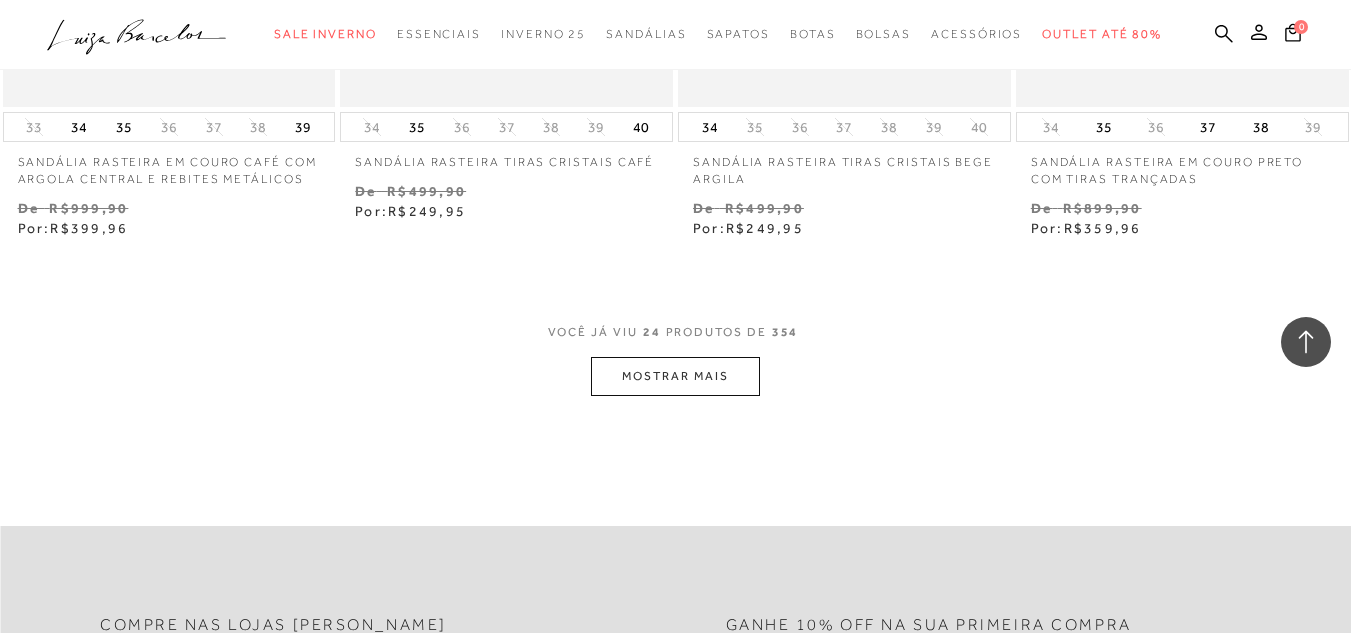 click on "MOSTRAR MAIS" at bounding box center (675, 376) 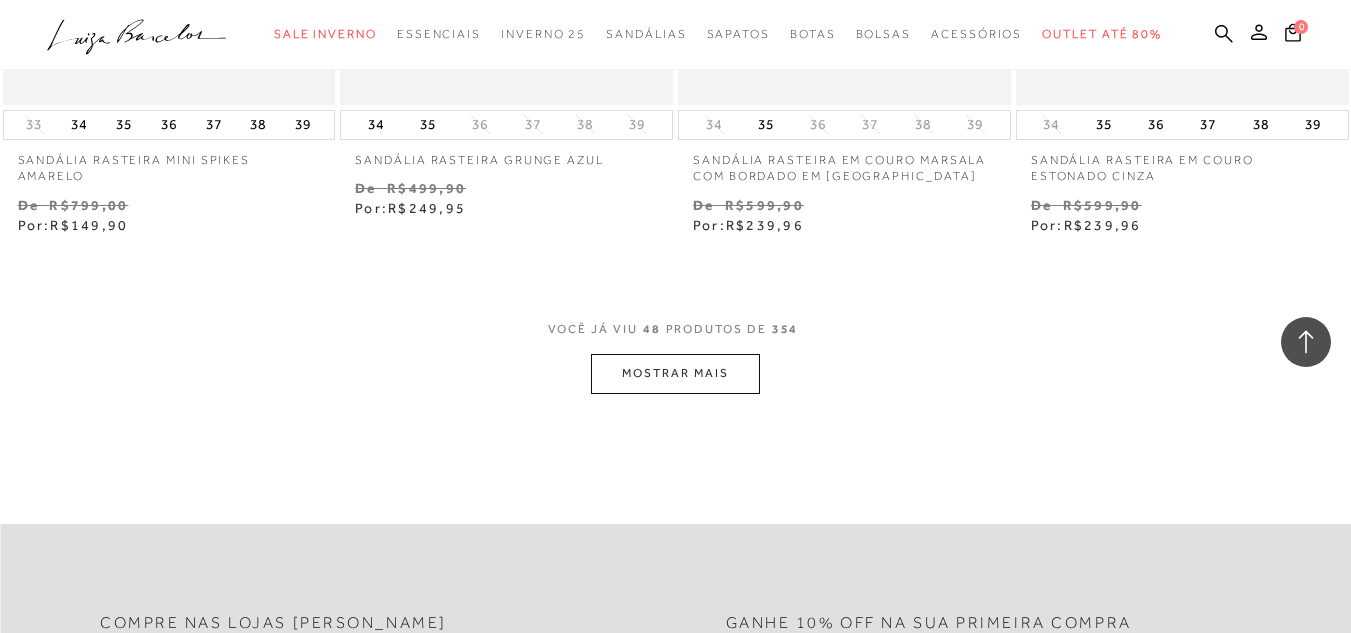 scroll, scrollTop: 7800, scrollLeft: 0, axis: vertical 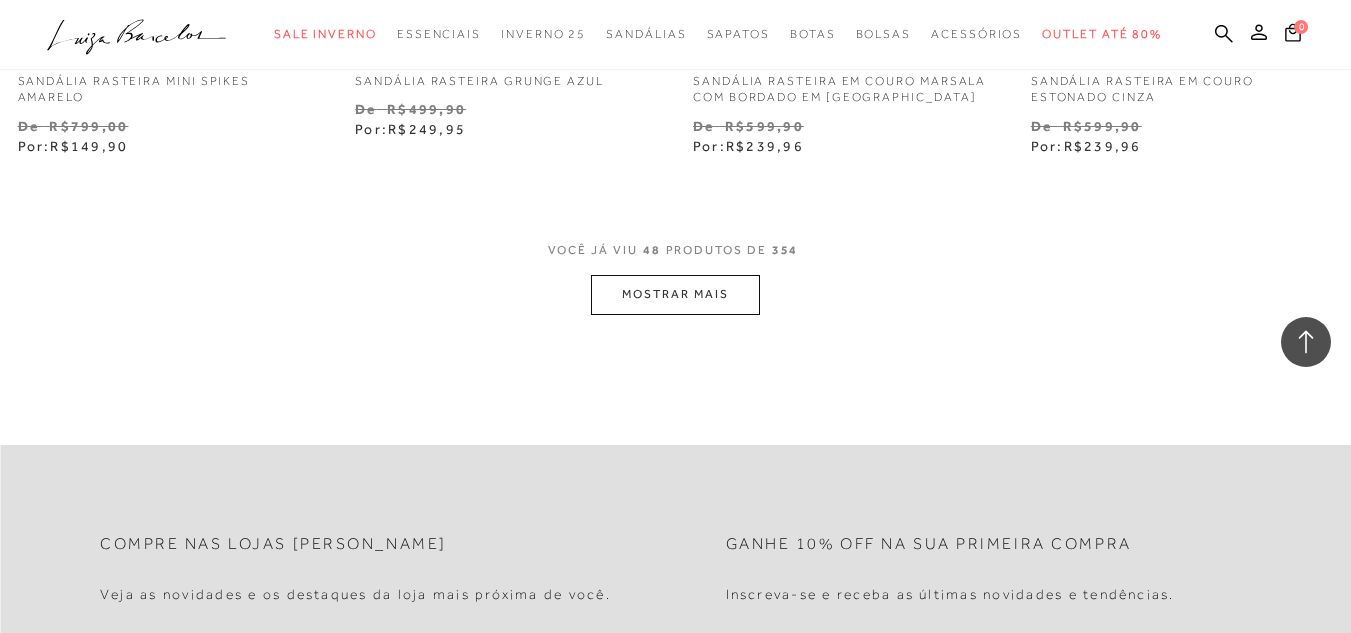 click on "MOSTRAR MAIS" at bounding box center (675, 294) 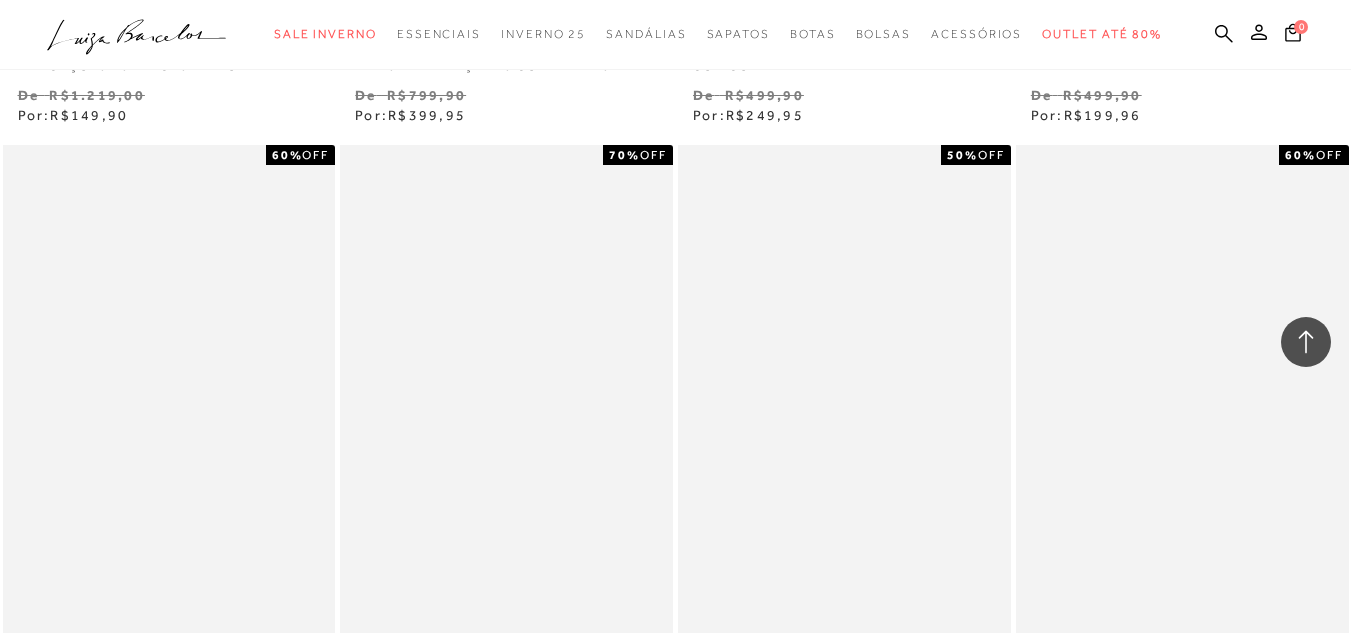 scroll, scrollTop: 11600, scrollLeft: 0, axis: vertical 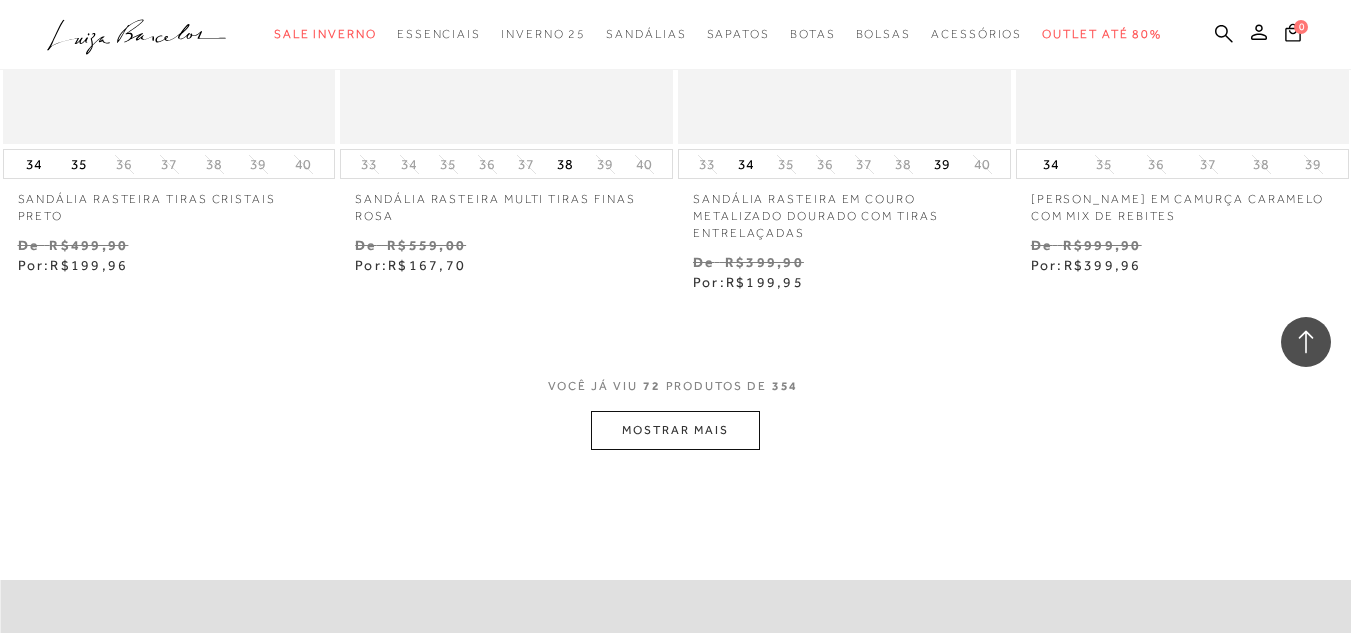 click on "MOSTRAR MAIS" at bounding box center [675, 430] 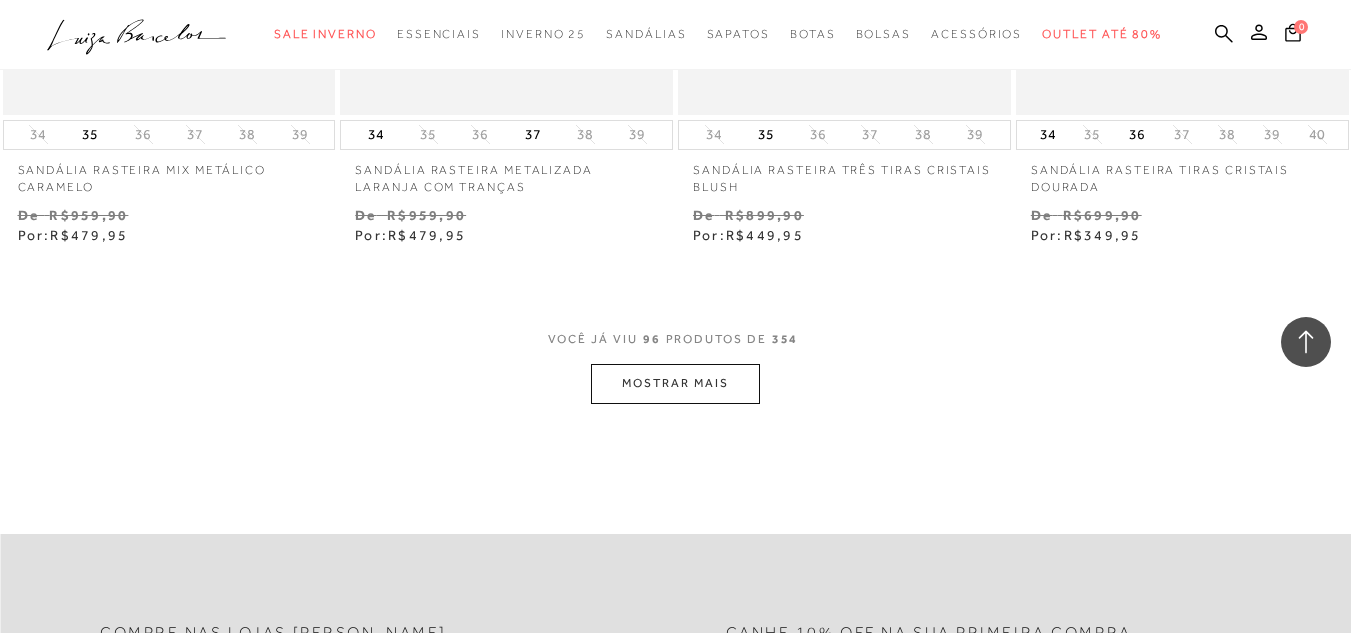 scroll, scrollTop: 15600, scrollLeft: 0, axis: vertical 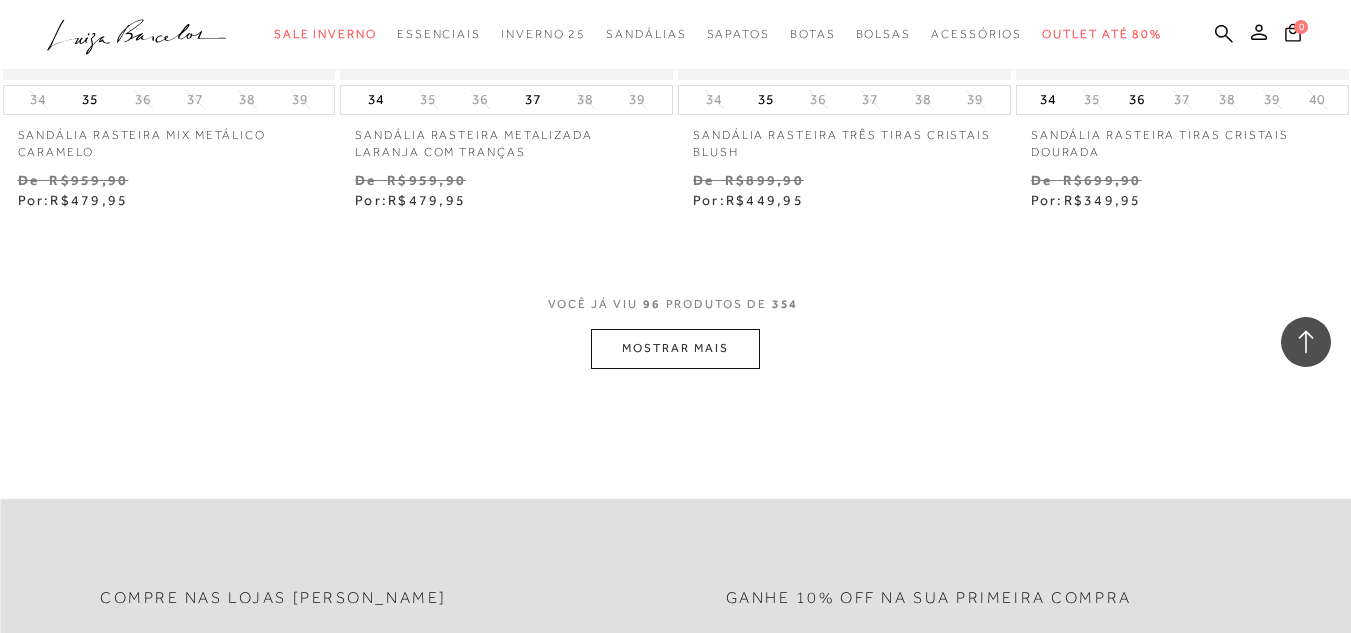 click on "MOSTRAR MAIS" at bounding box center [675, 348] 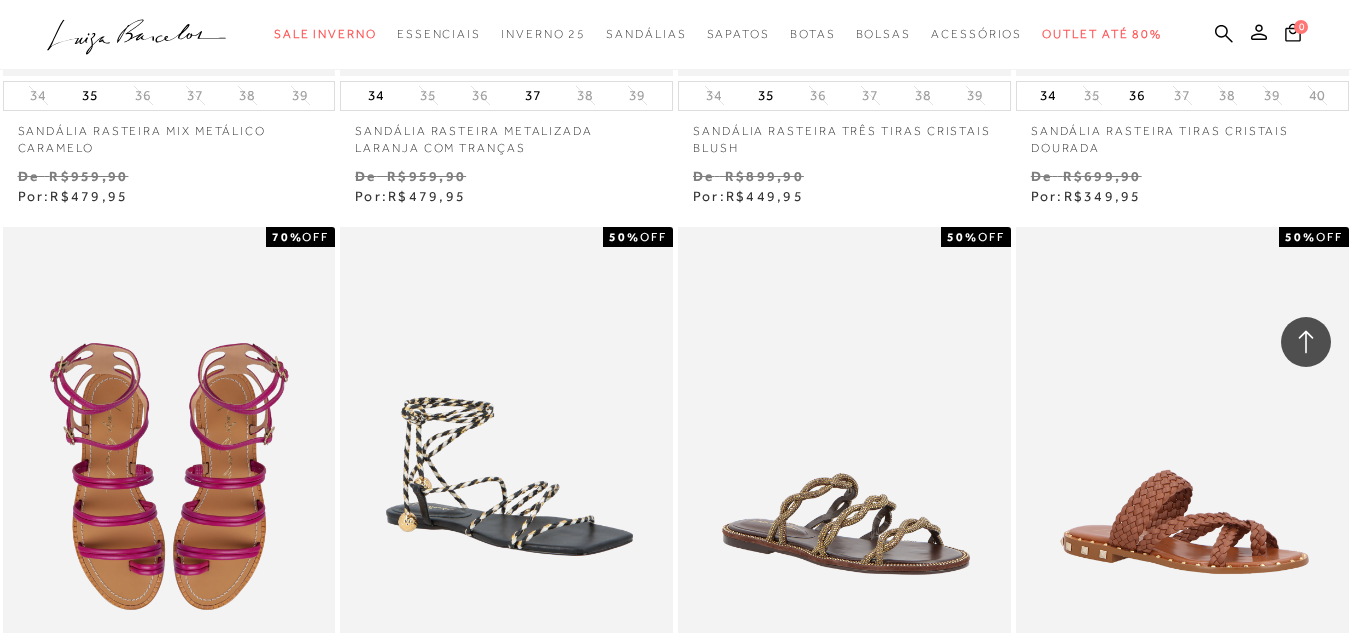scroll, scrollTop: 16000, scrollLeft: 0, axis: vertical 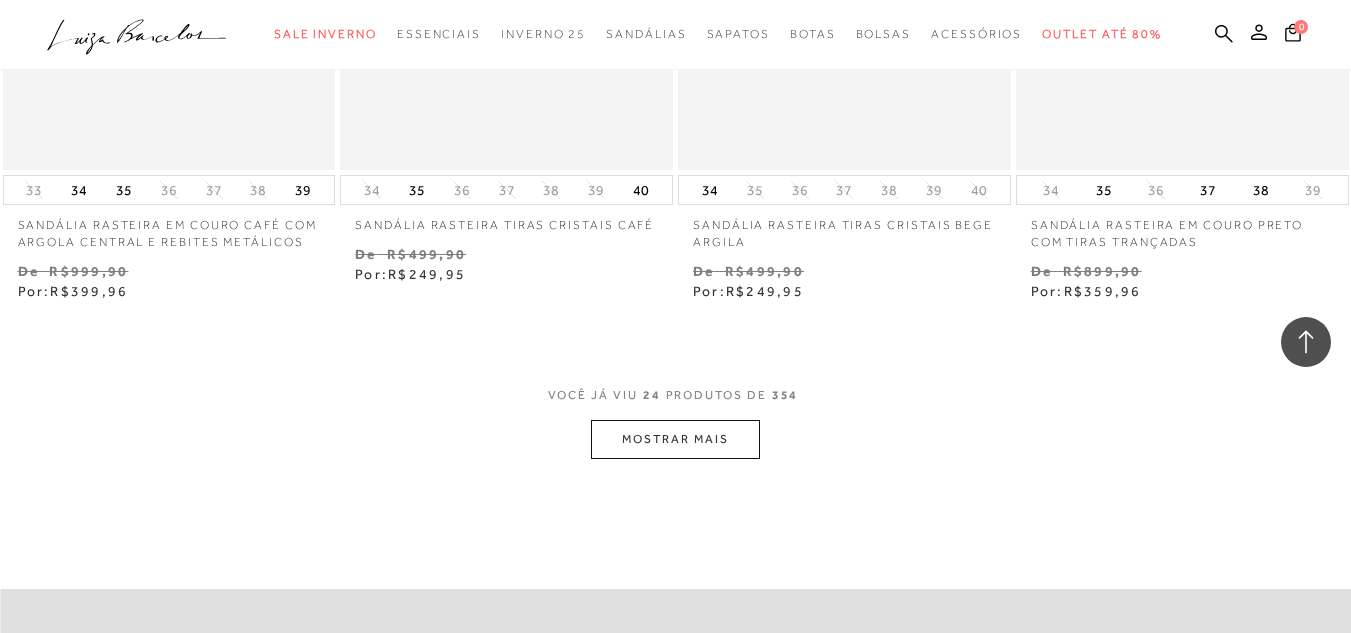 click on "MOSTRAR MAIS" at bounding box center [675, 439] 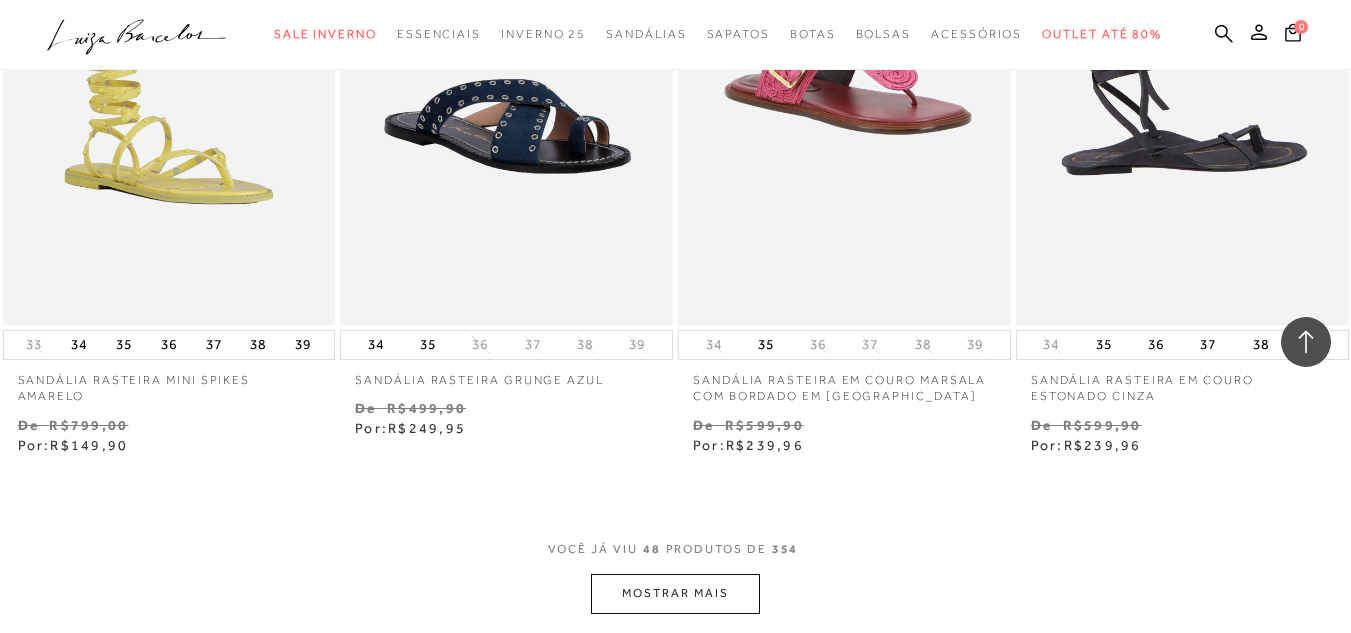 scroll, scrollTop: 7537, scrollLeft: 0, axis: vertical 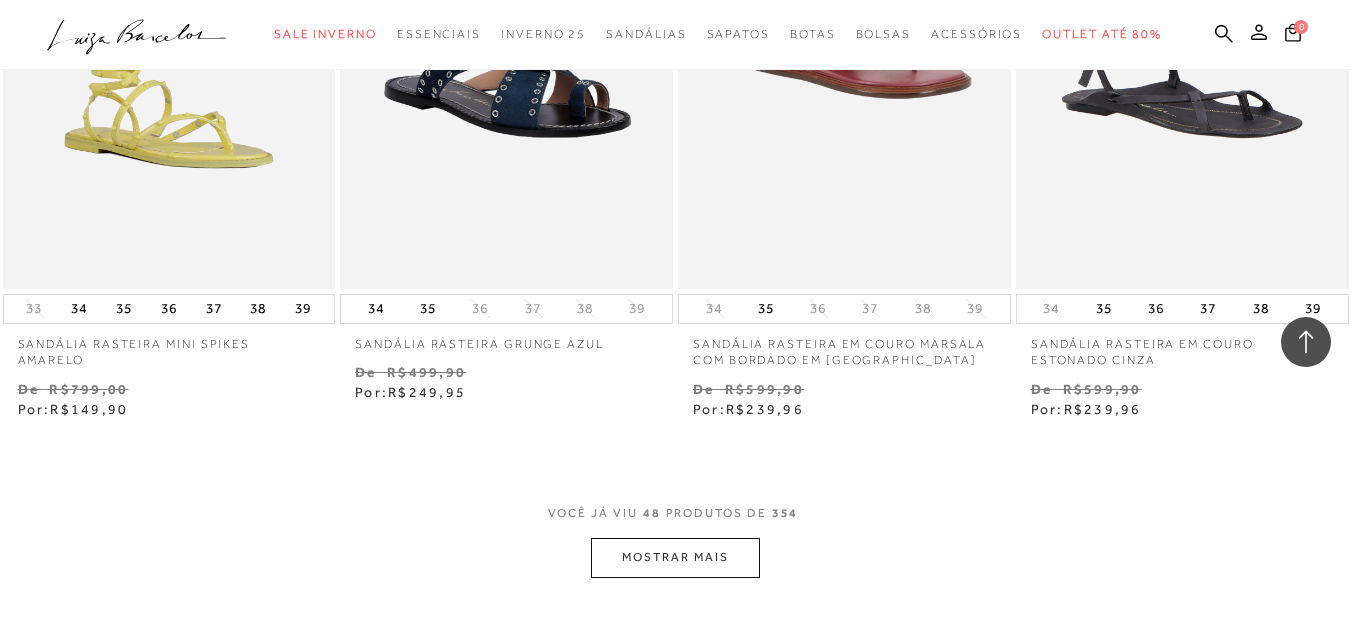 click on "MOSTRAR MAIS" at bounding box center (675, 557) 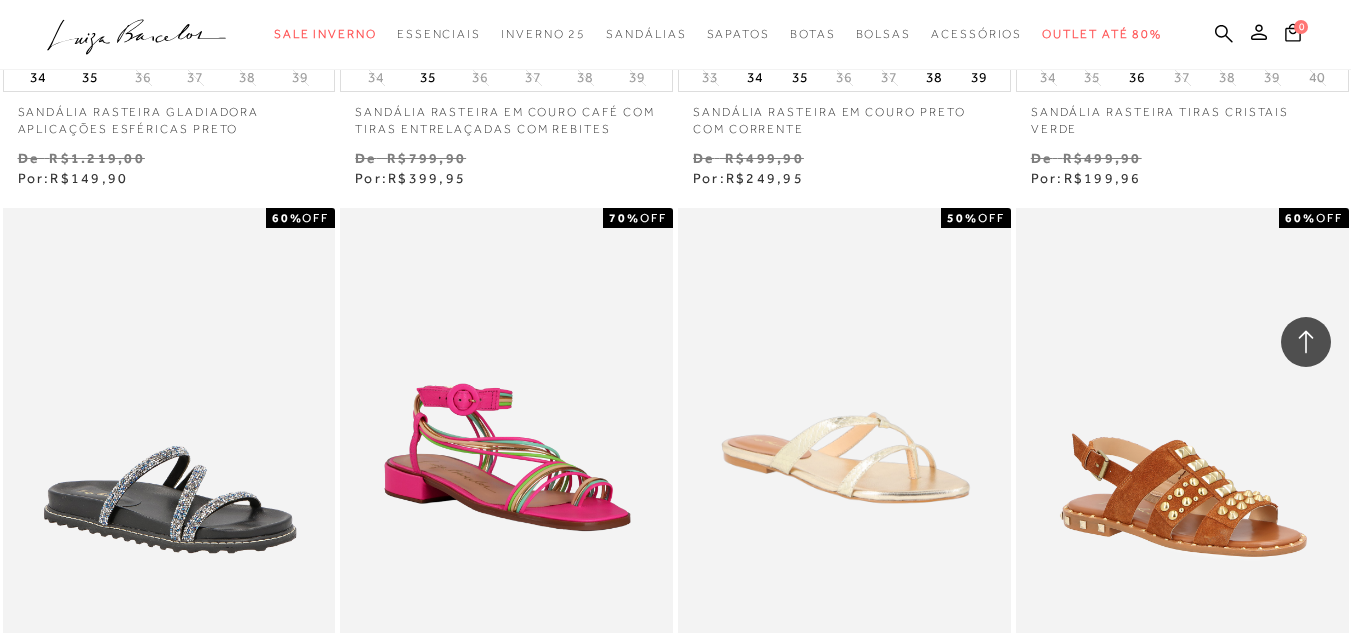 scroll, scrollTop: 11537, scrollLeft: 0, axis: vertical 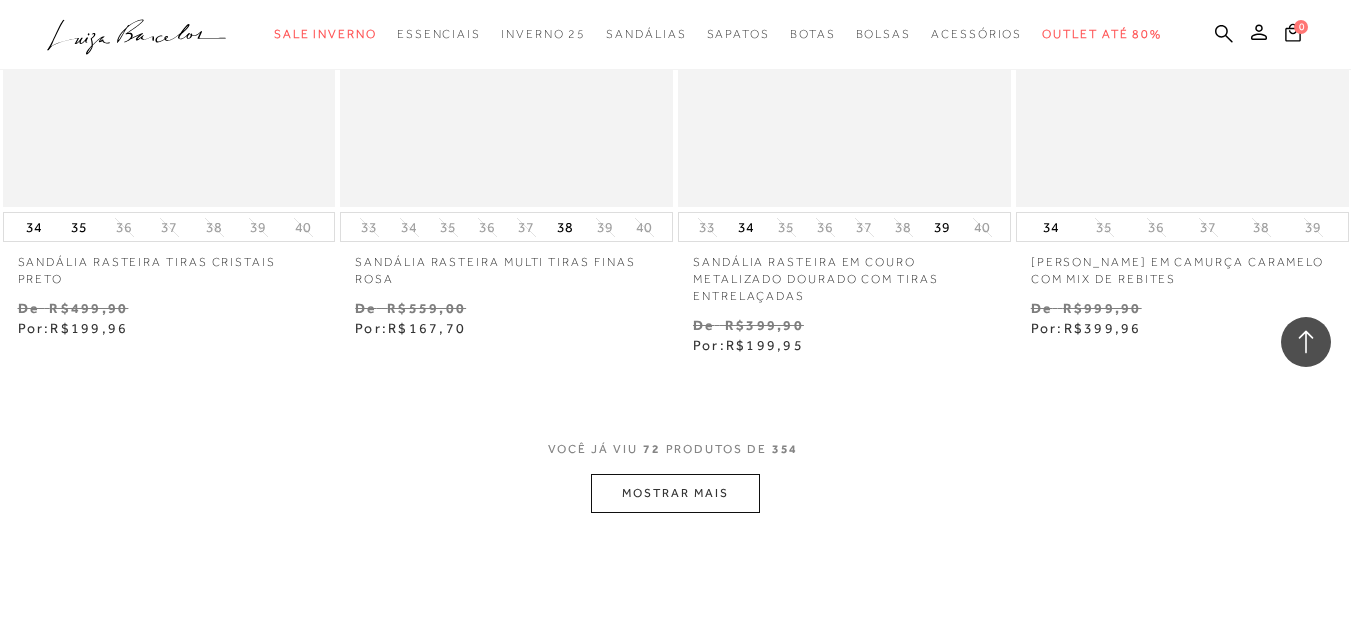 click on "MOSTRAR MAIS" at bounding box center (675, 493) 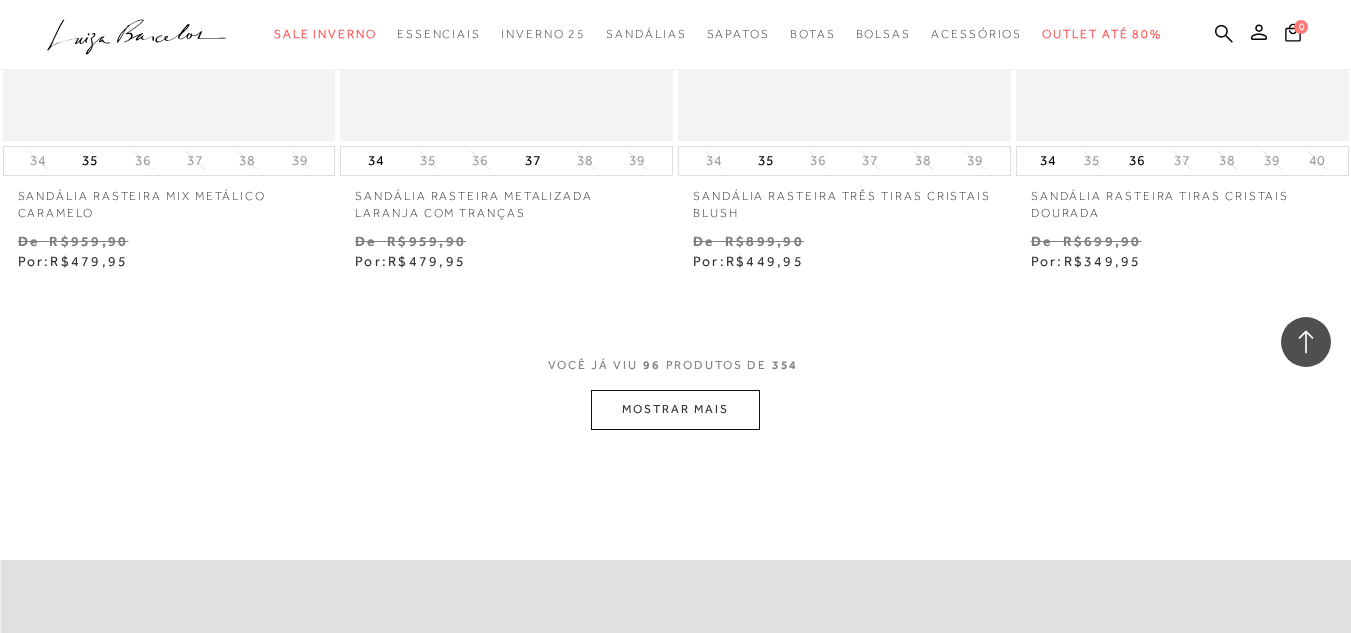 scroll, scrollTop: 15637, scrollLeft: 0, axis: vertical 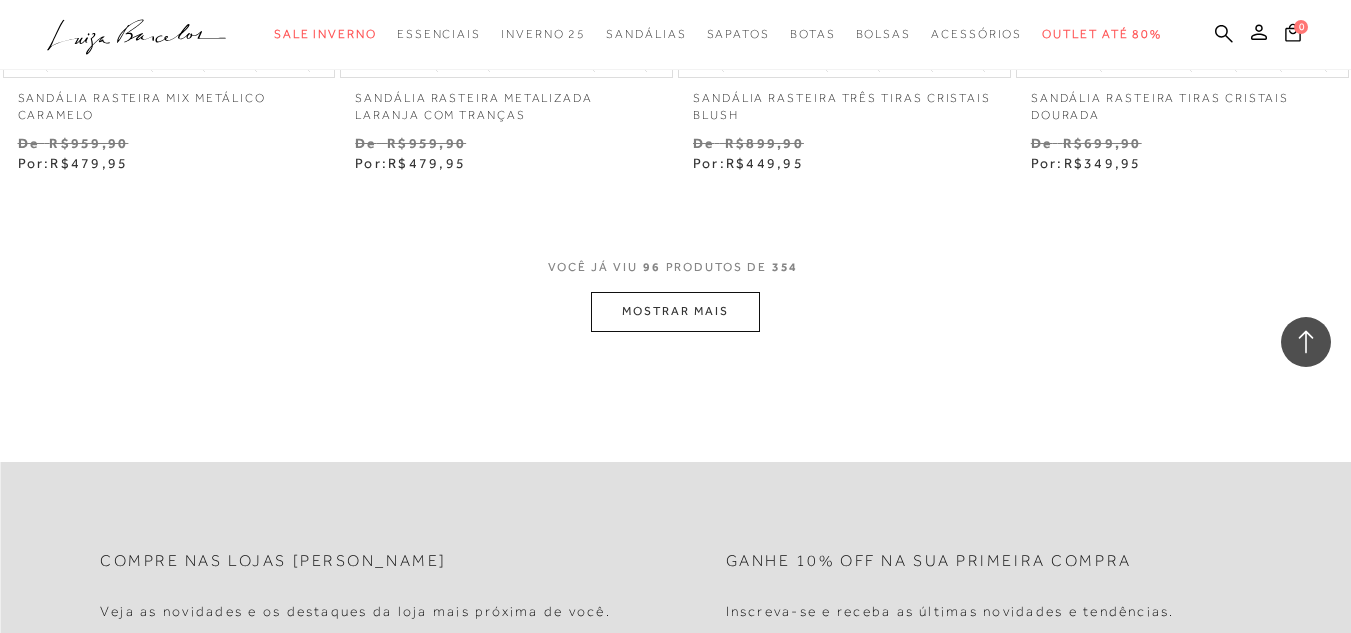 click on "MOSTRAR MAIS" at bounding box center [675, 311] 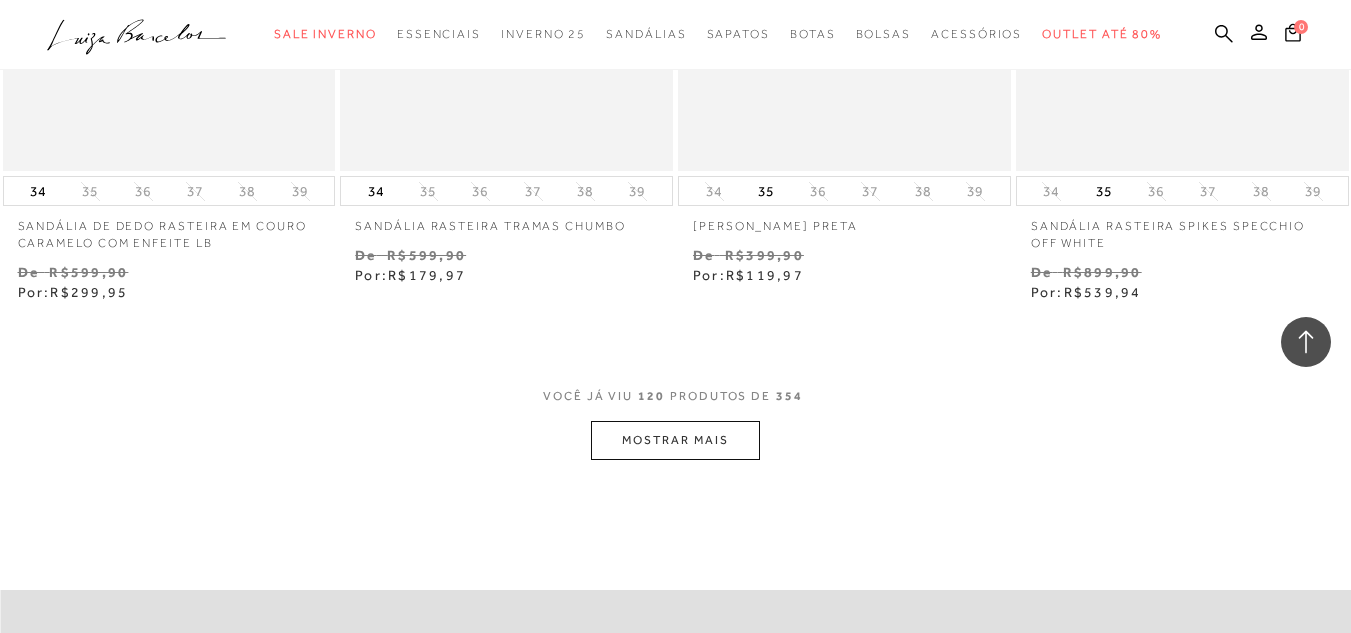 scroll, scrollTop: 19437, scrollLeft: 0, axis: vertical 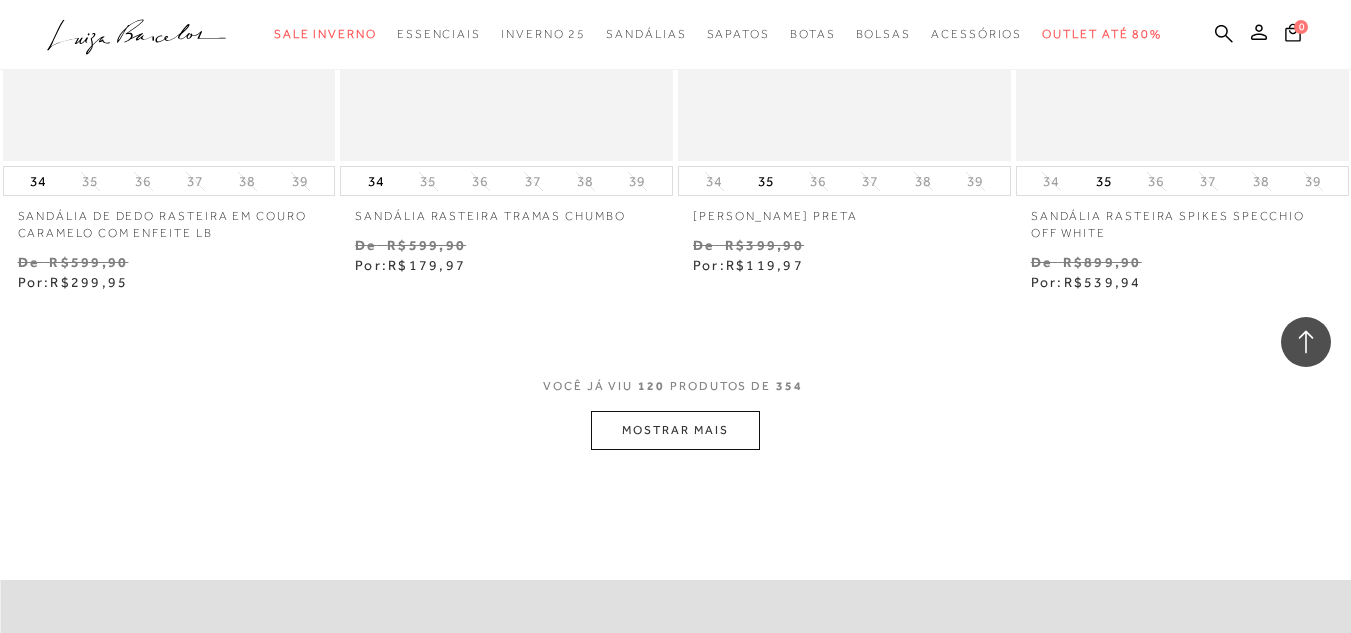 click on "MOSTRAR MAIS" at bounding box center [675, 430] 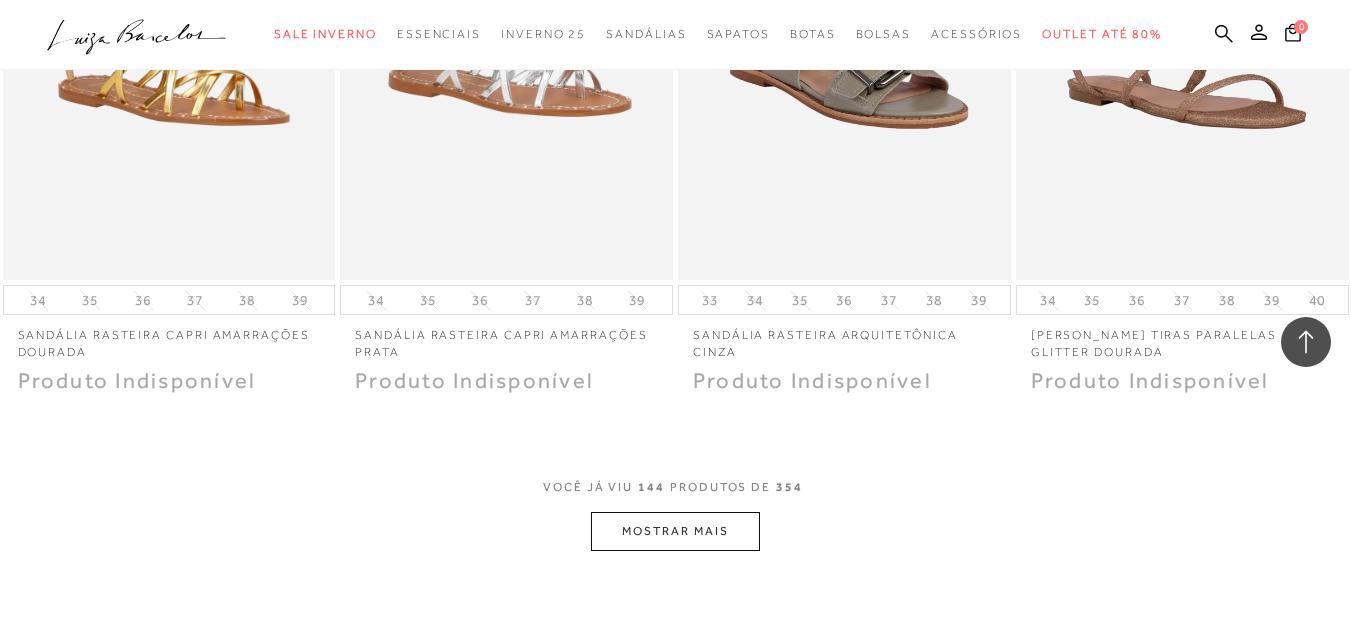 scroll, scrollTop: 23237, scrollLeft: 0, axis: vertical 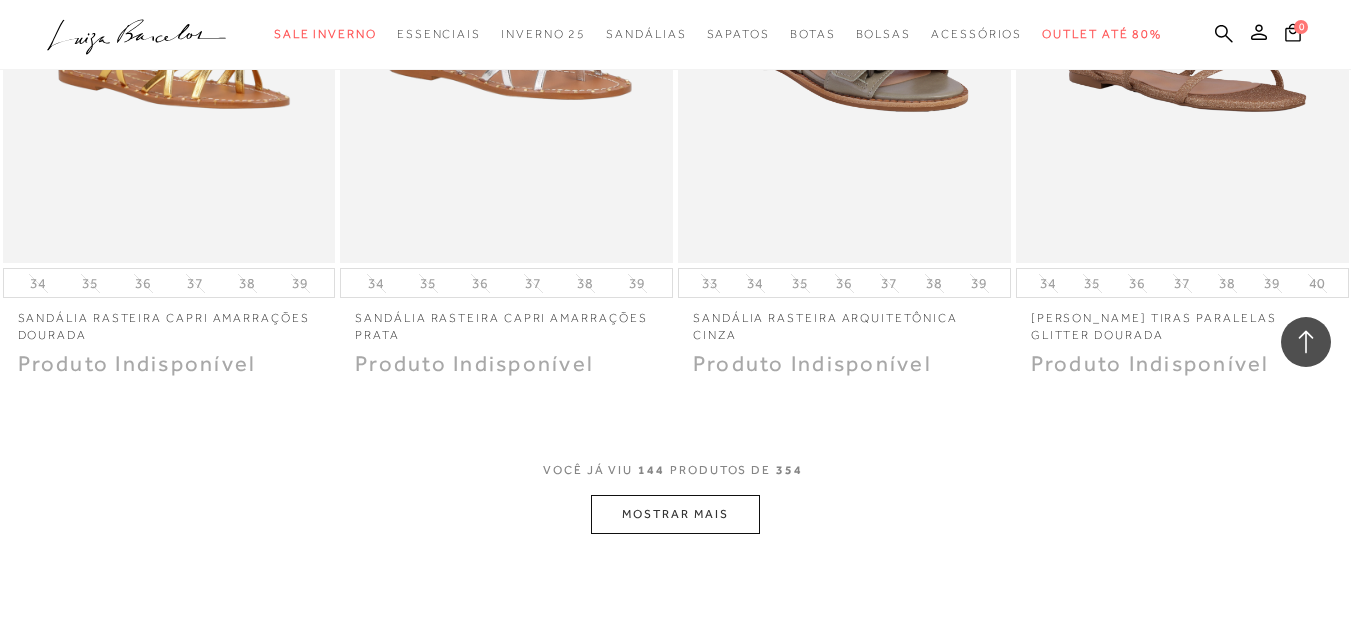 click on "MOSTRAR MAIS" at bounding box center [675, 514] 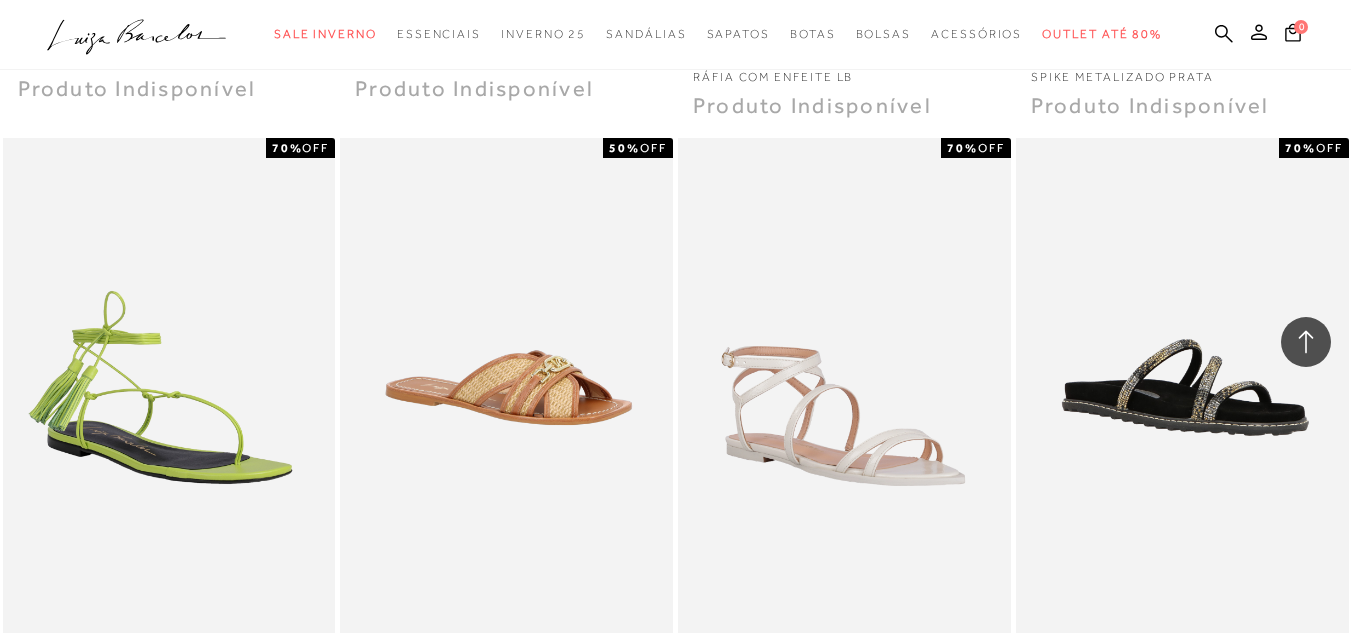 scroll, scrollTop: 25237, scrollLeft: 0, axis: vertical 